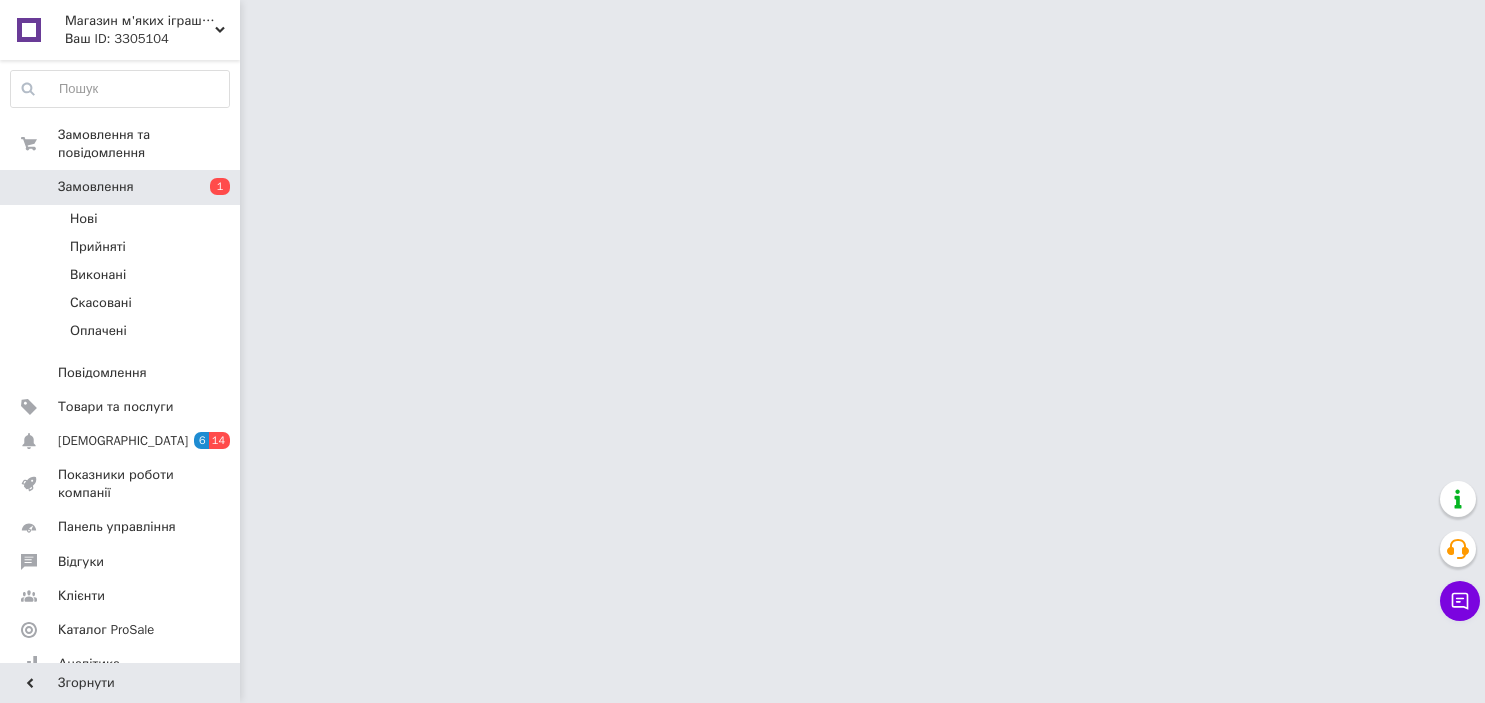 scroll, scrollTop: 0, scrollLeft: 0, axis: both 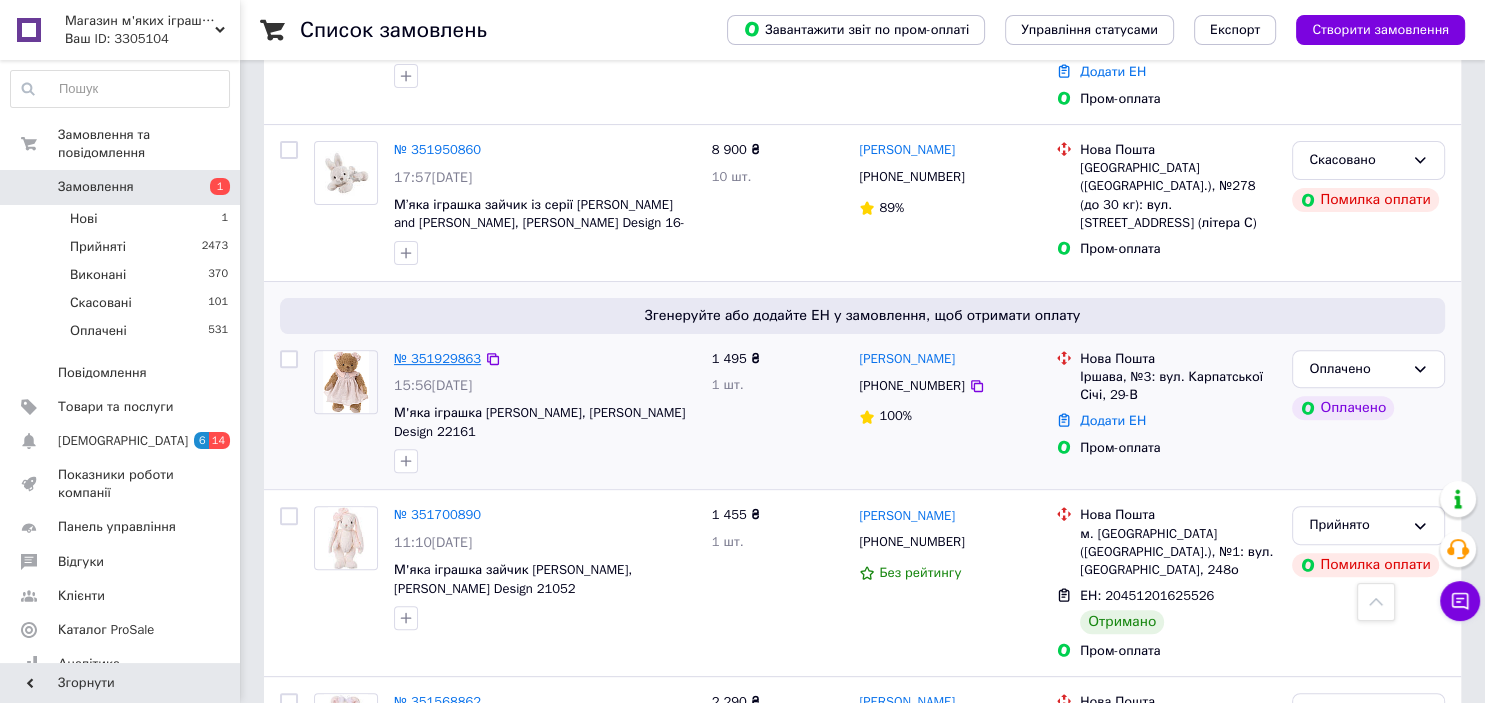 click on "№ 351929863" at bounding box center (437, 358) 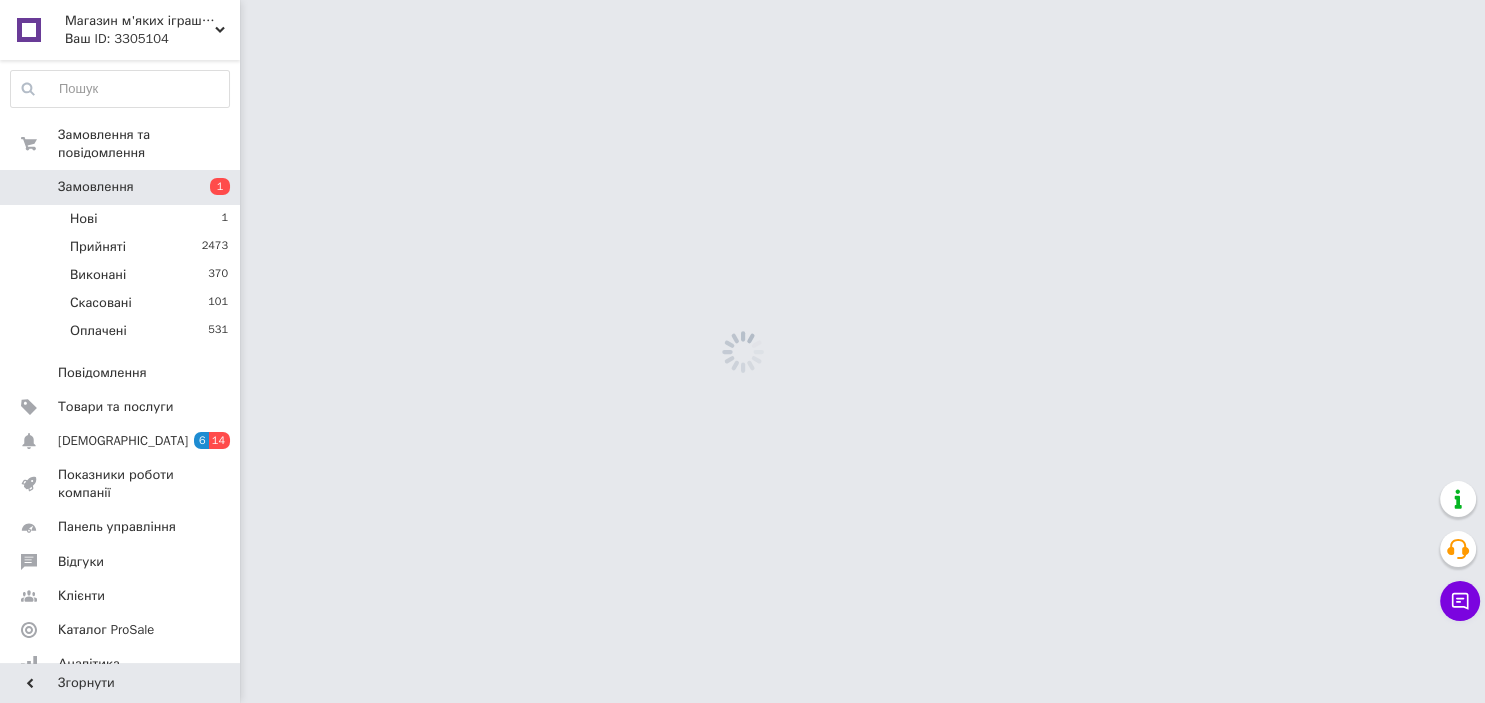 scroll, scrollTop: 0, scrollLeft: 0, axis: both 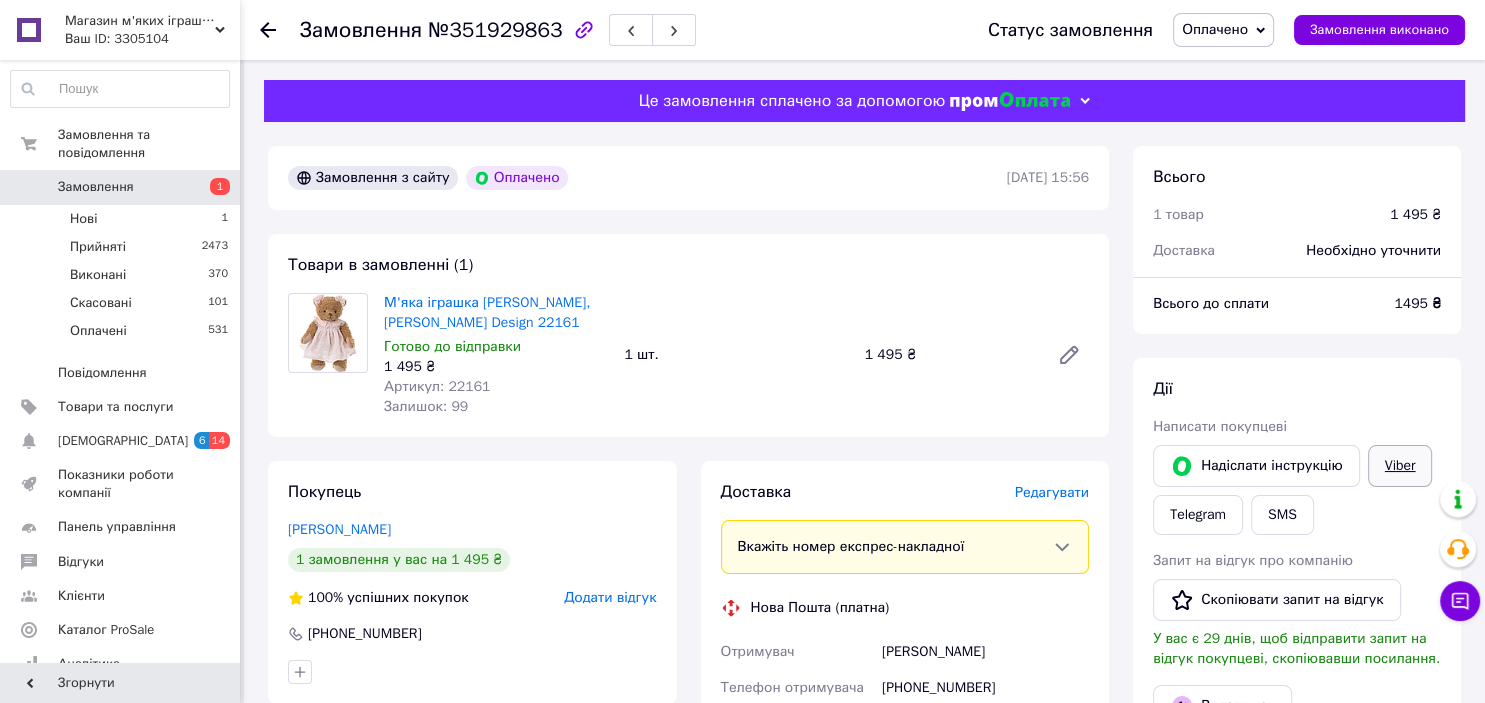 click on "Viber" at bounding box center [1400, 466] 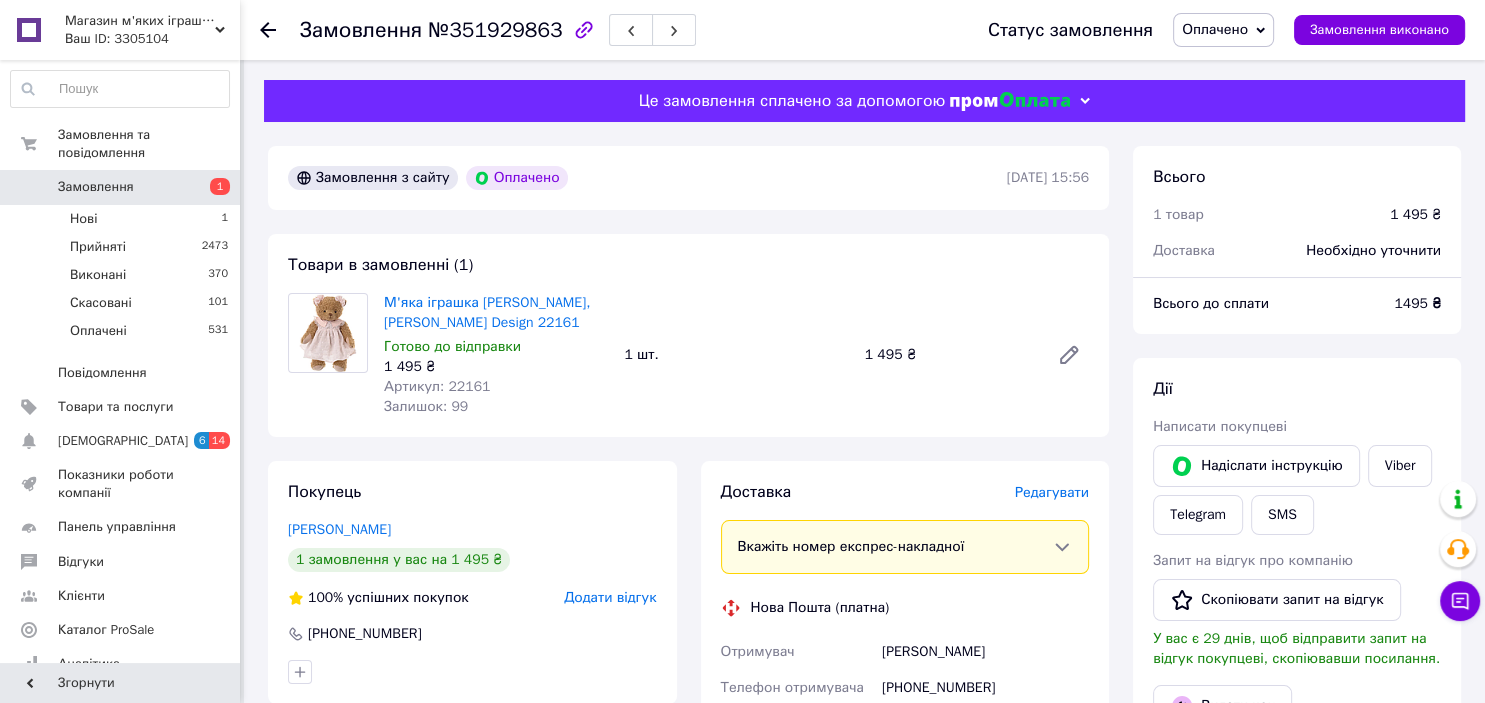 click on "Дії" at bounding box center [1297, 389] 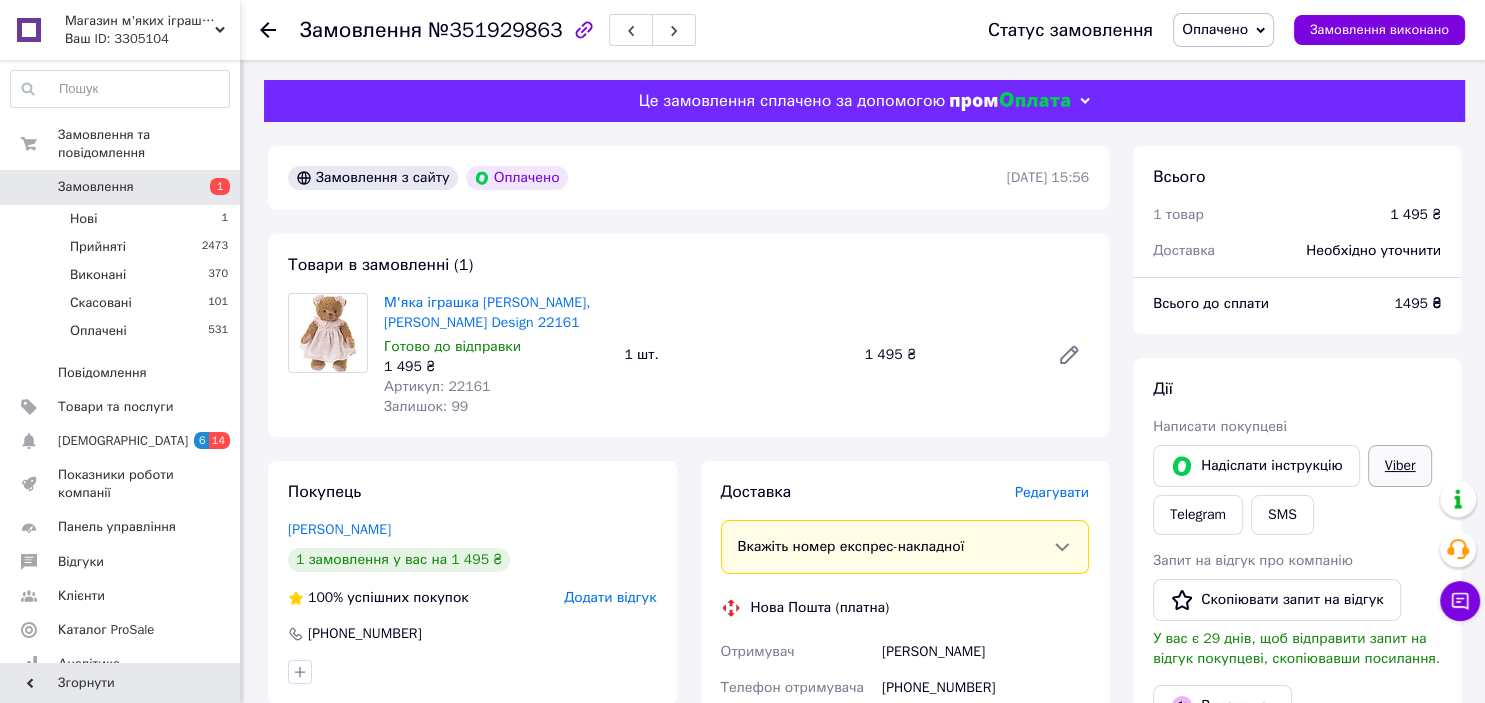 click on "Viber" at bounding box center [1400, 466] 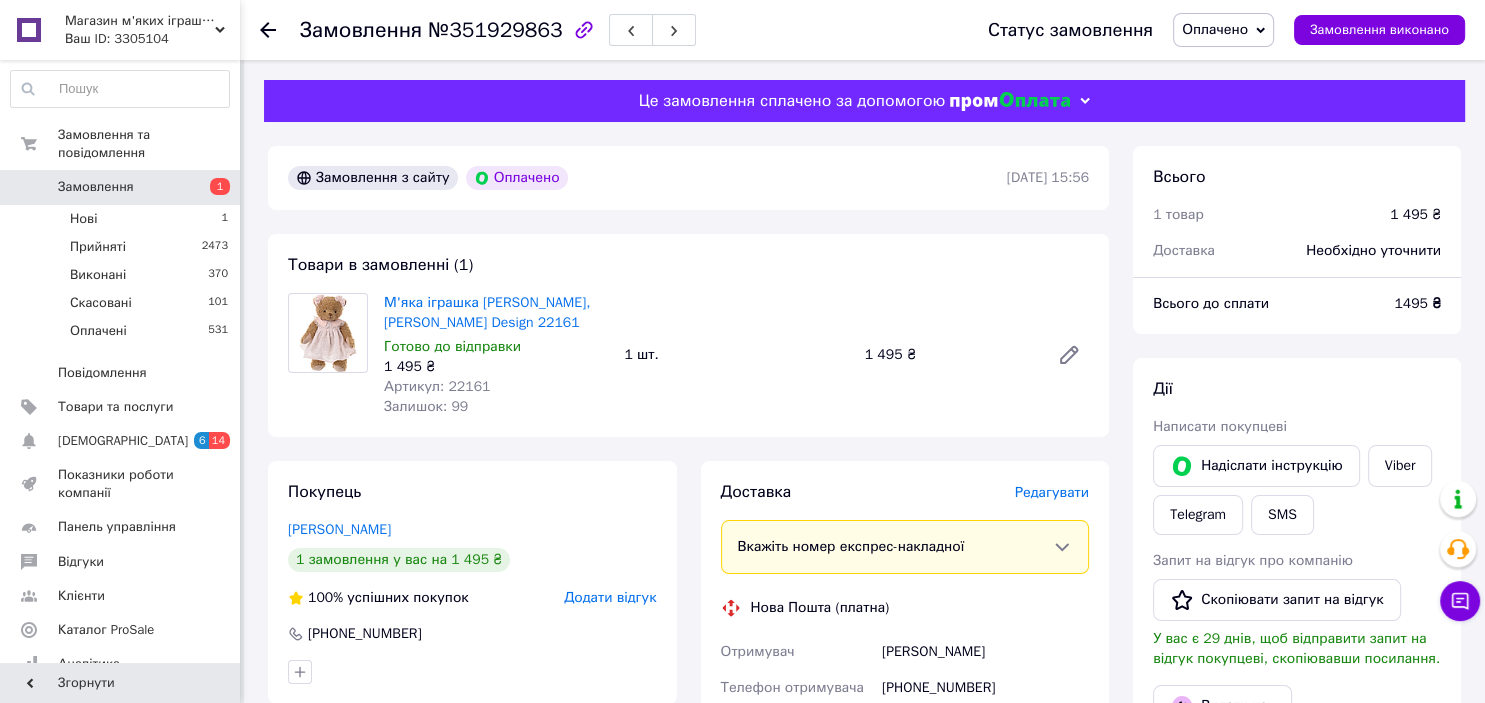 click on "Дії" at bounding box center [1297, 389] 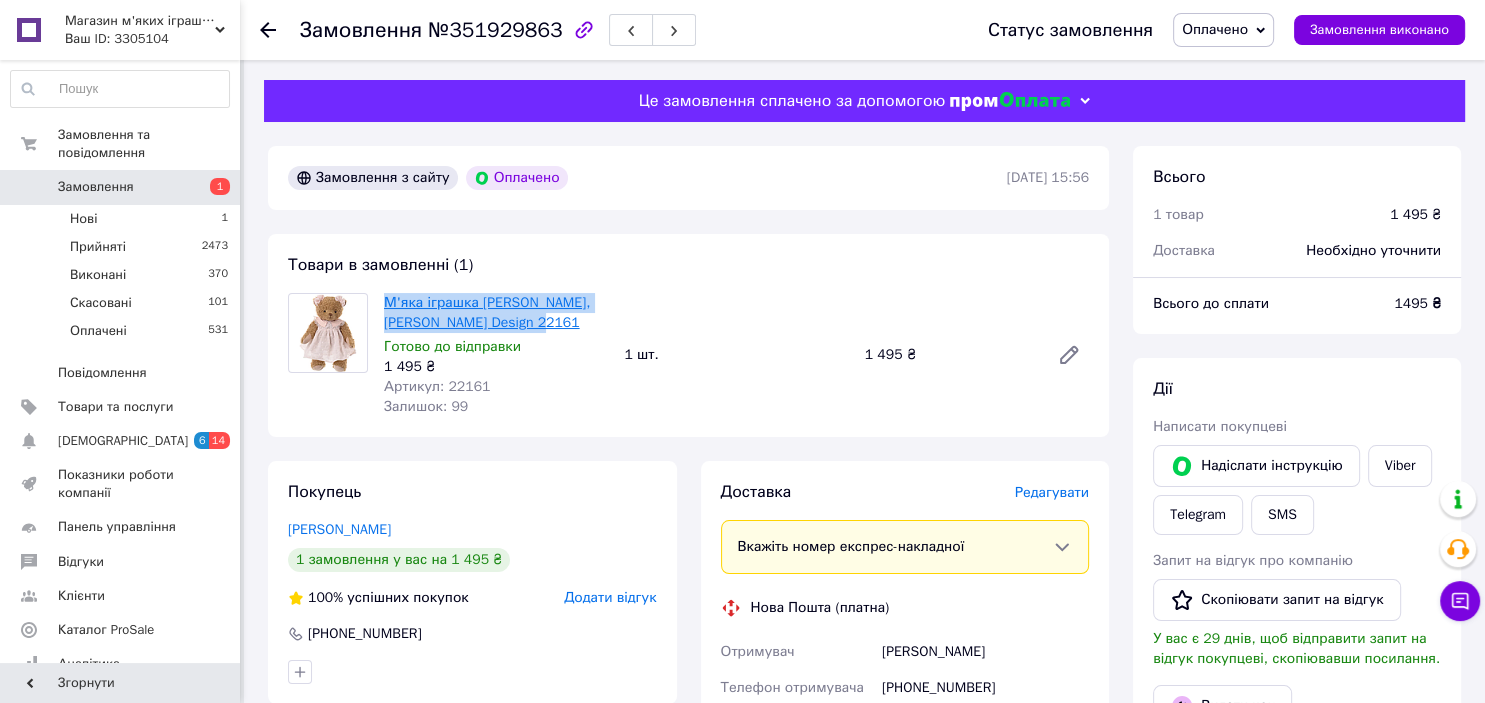 drag, startPoint x: 536, startPoint y: 328, endPoint x: 395, endPoint y: 310, distance: 142.14429 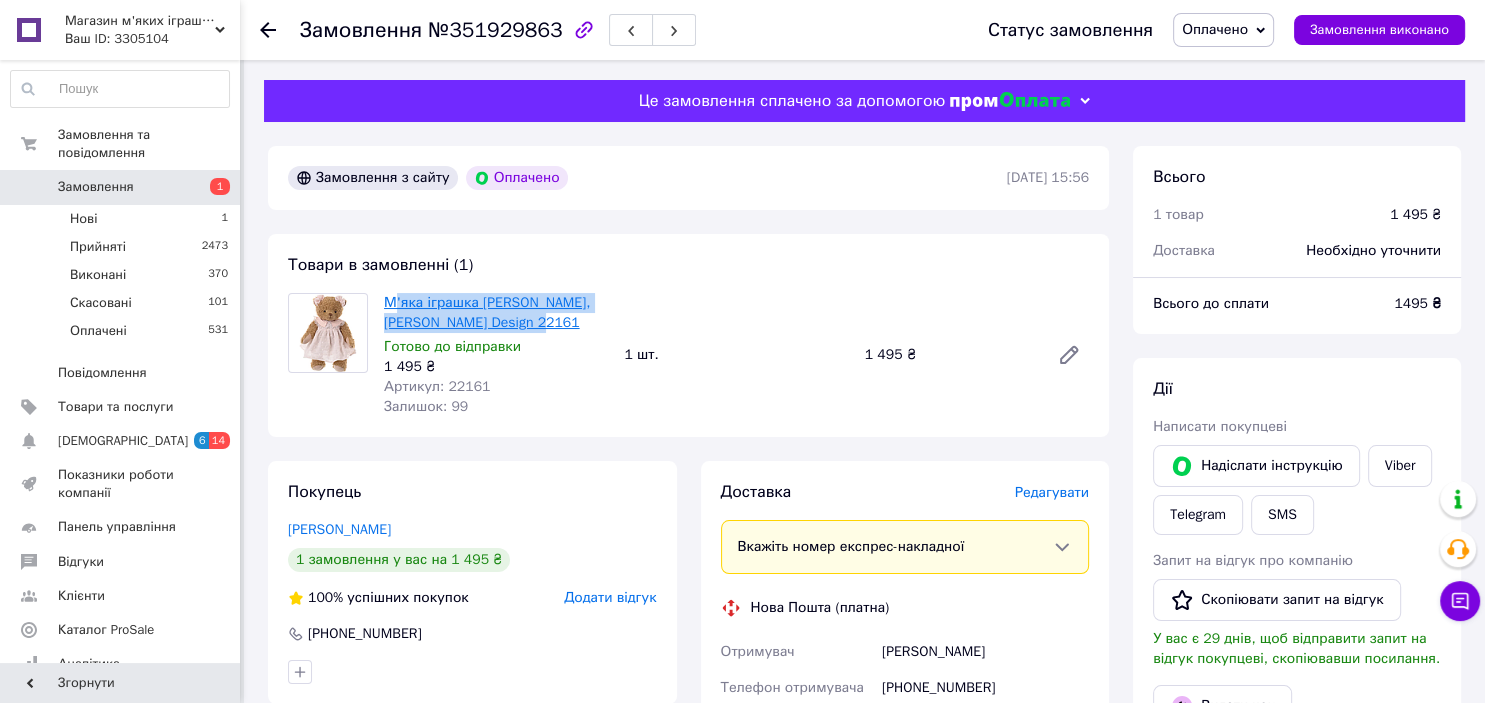copy on "'яка іграшка ведмедик Alice, Bukowski Design 22161" 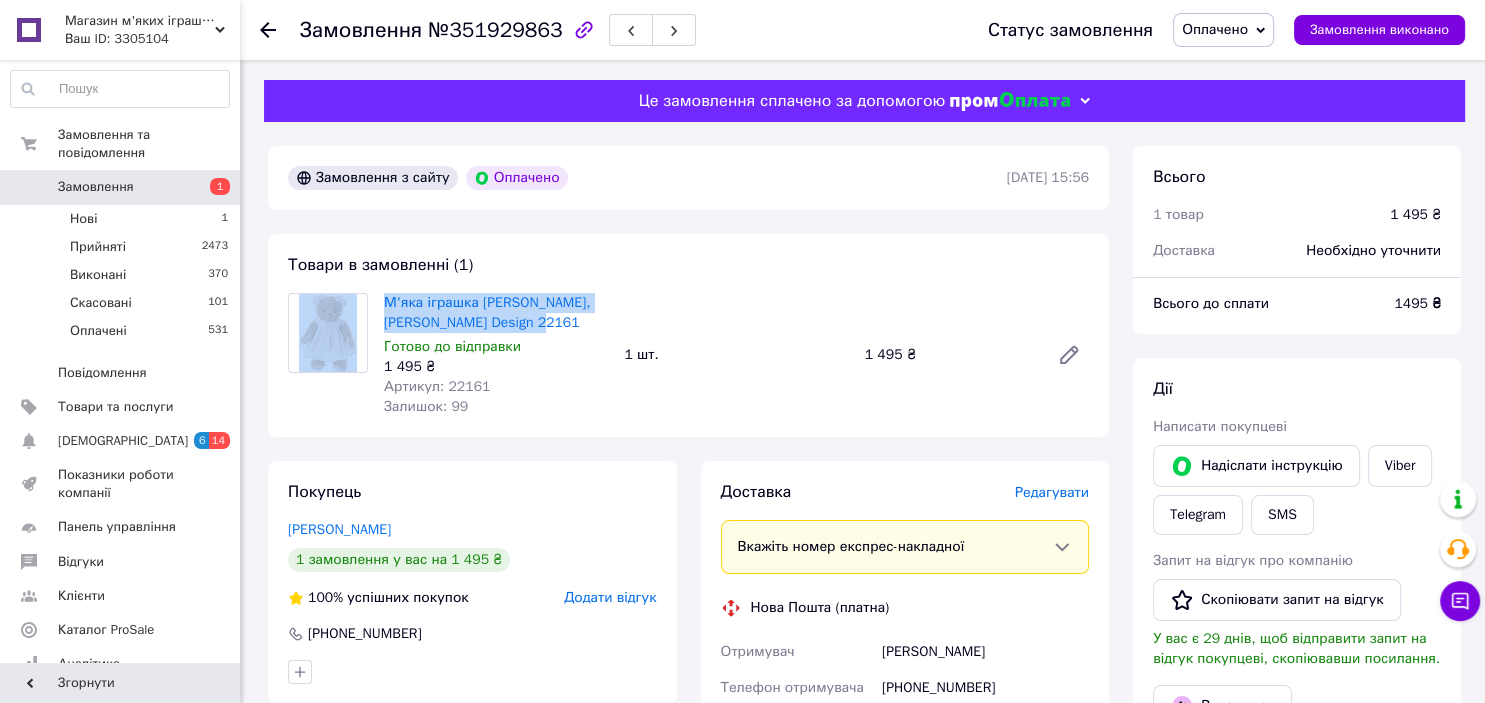 drag, startPoint x: 537, startPoint y: 328, endPoint x: 373, endPoint y: 306, distance: 165.46902 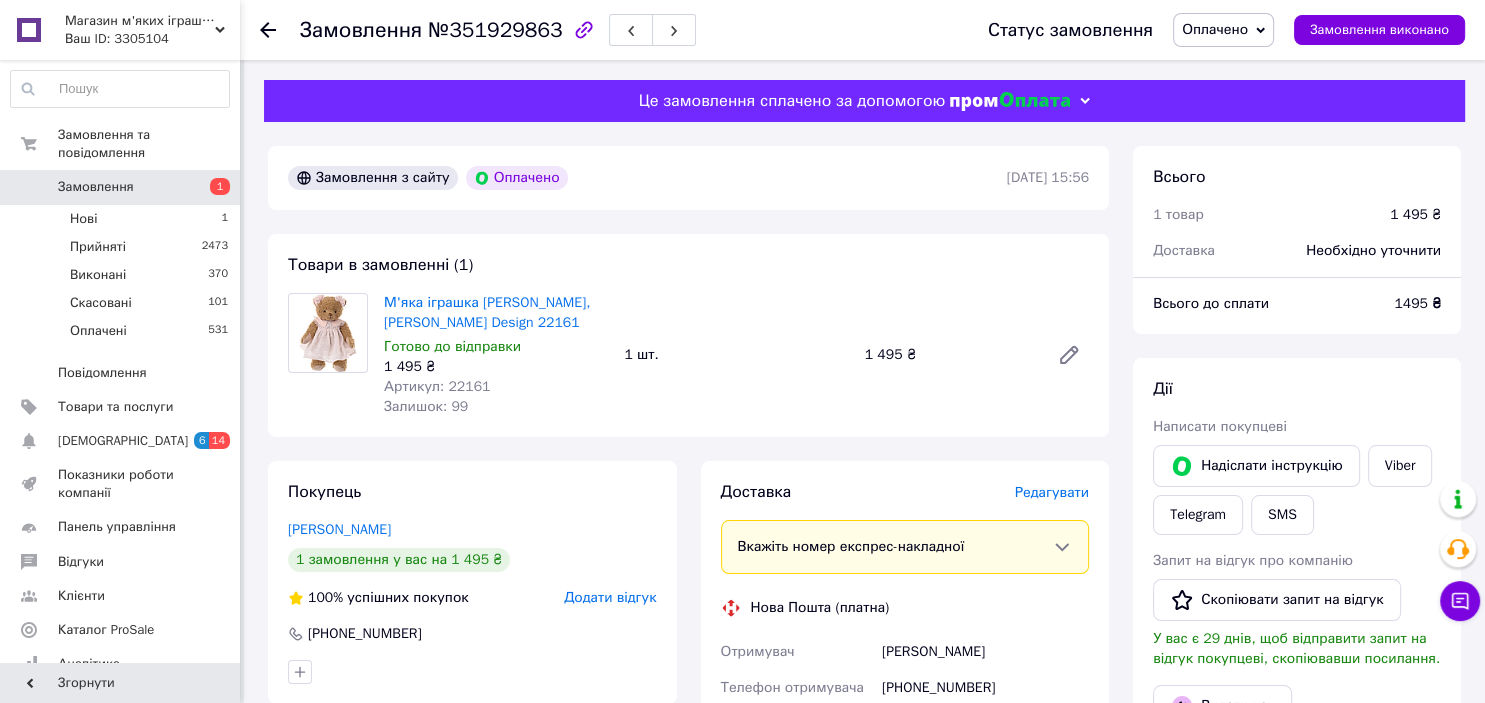 click on "Дії Написати покупцеві   Надіслати інструкцію Viber Telegram SMS Запит на відгук про компанію   Скопіювати запит на відгук У вас є 29 днів, щоб відправити запит на відгук покупцеві, скопіювавши посилання.   Видати чек   Завантажити PDF   Друк PDF   Повернути гроші покупцеві" at bounding box center [1297, 639] 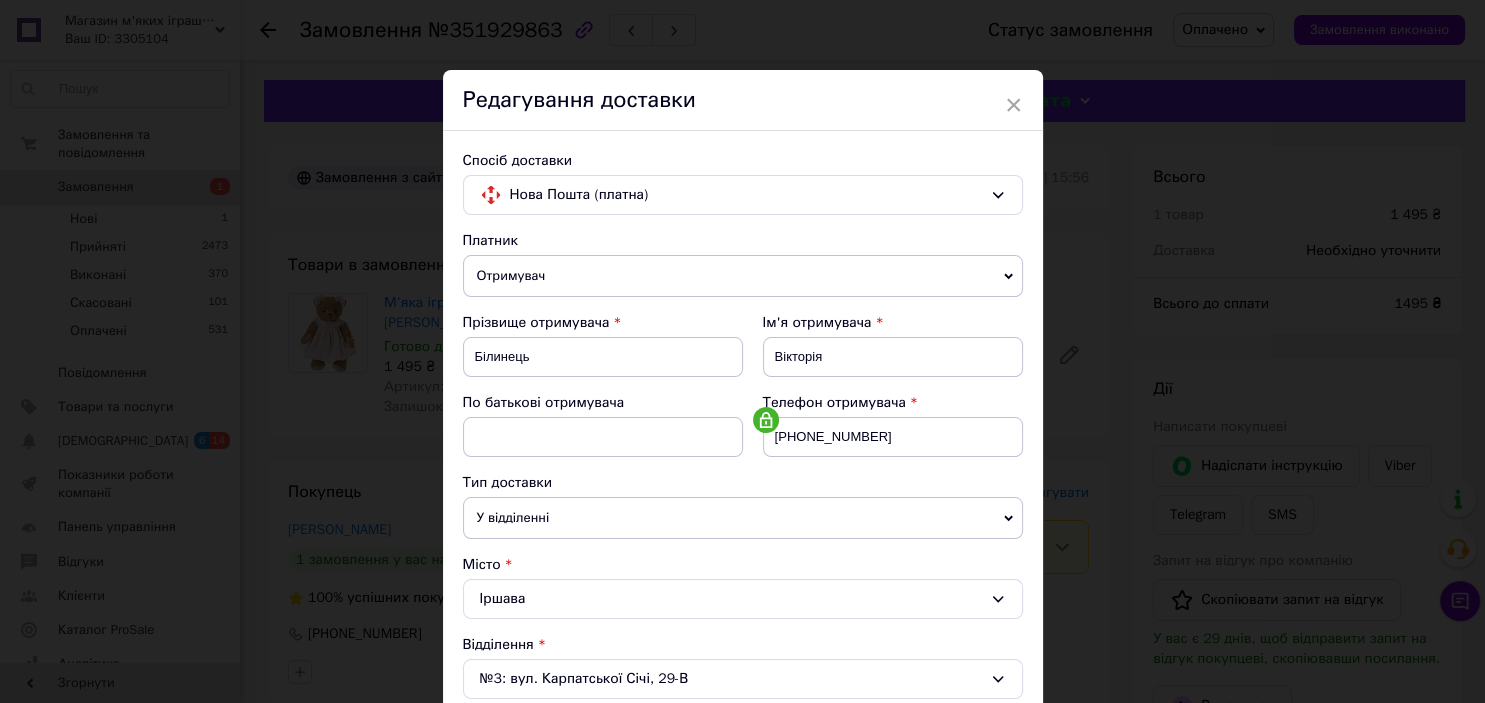 click on "× Редагування доставки Спосіб доставки Нова Пошта (платна) Платник Отримувач Відправник Прізвище отримувача Білинець Ім'я отримувача Вікторія По батькові отримувача Телефон отримувача +380967497510 Тип доставки У відділенні Кур'єром В поштоматі Місто Іршава Відділення №3: вул. Карпатської Січі, 29-В Місце відправки Нетішин: №1: вул. Василя Стуса, 3 Немає збігів. Спробуйте змінити умови пошуку Додати ще місце відправки Тип посилки Вантаж Документи Номер упаковки (не обов'язково) Оціночна вартість 1495 Дата відправки 10.07.2025 < 2025 > < Июль > Пн Вт Ср Чт Пт Сб Вс 30 1 2 3 4 5 6 7 8" at bounding box center (742, 351) 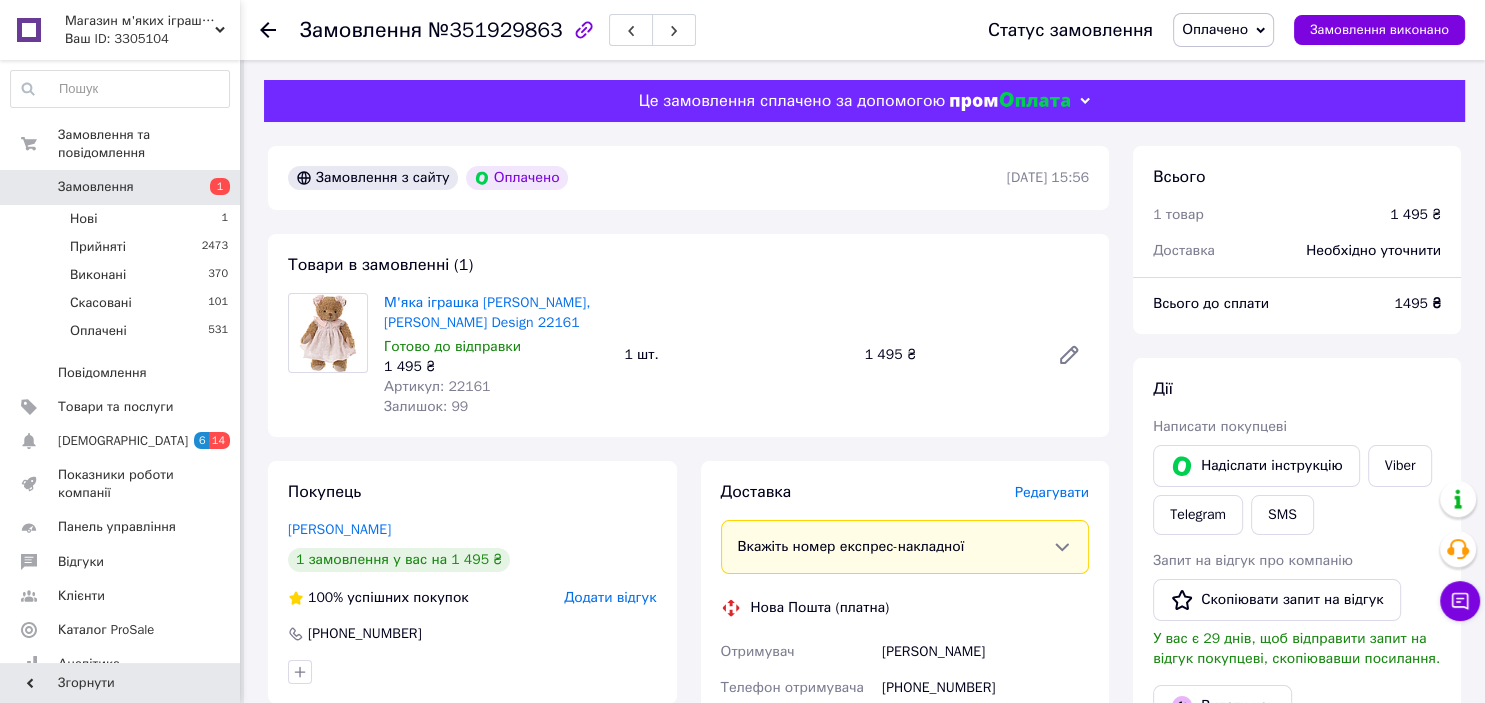 click on "Редагувати" at bounding box center [1052, 492] 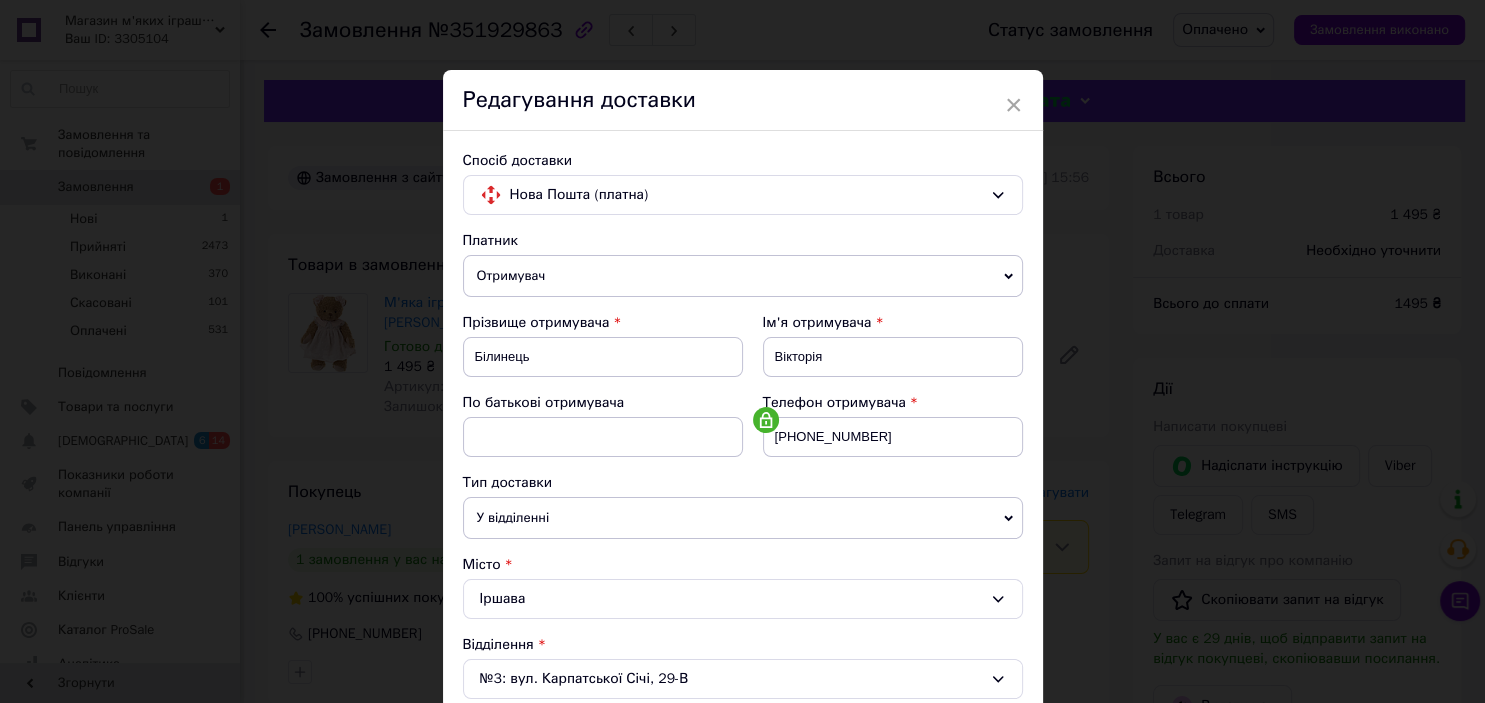 drag, startPoint x: 1483, startPoint y: 286, endPoint x: 1484, endPoint y: 434, distance: 148.00337 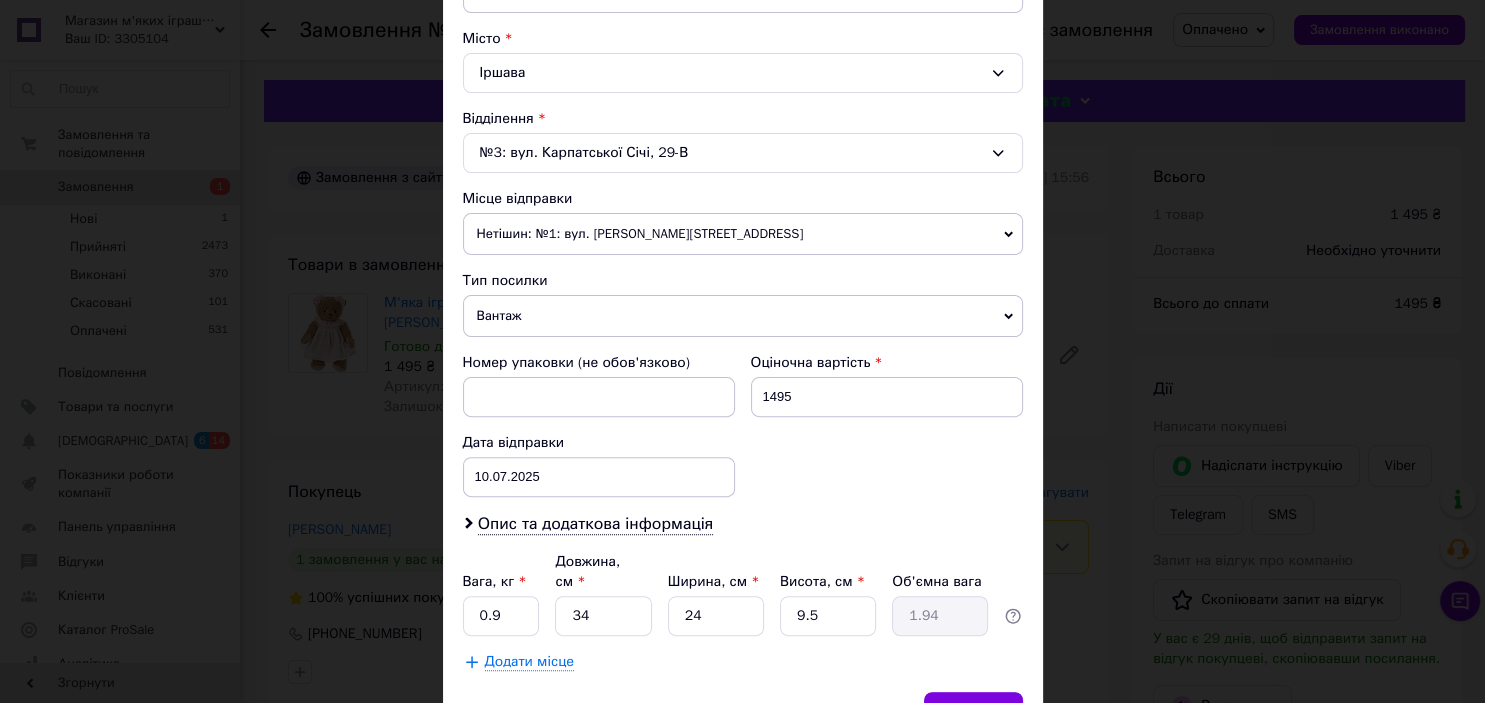 scroll, scrollTop: 546, scrollLeft: 0, axis: vertical 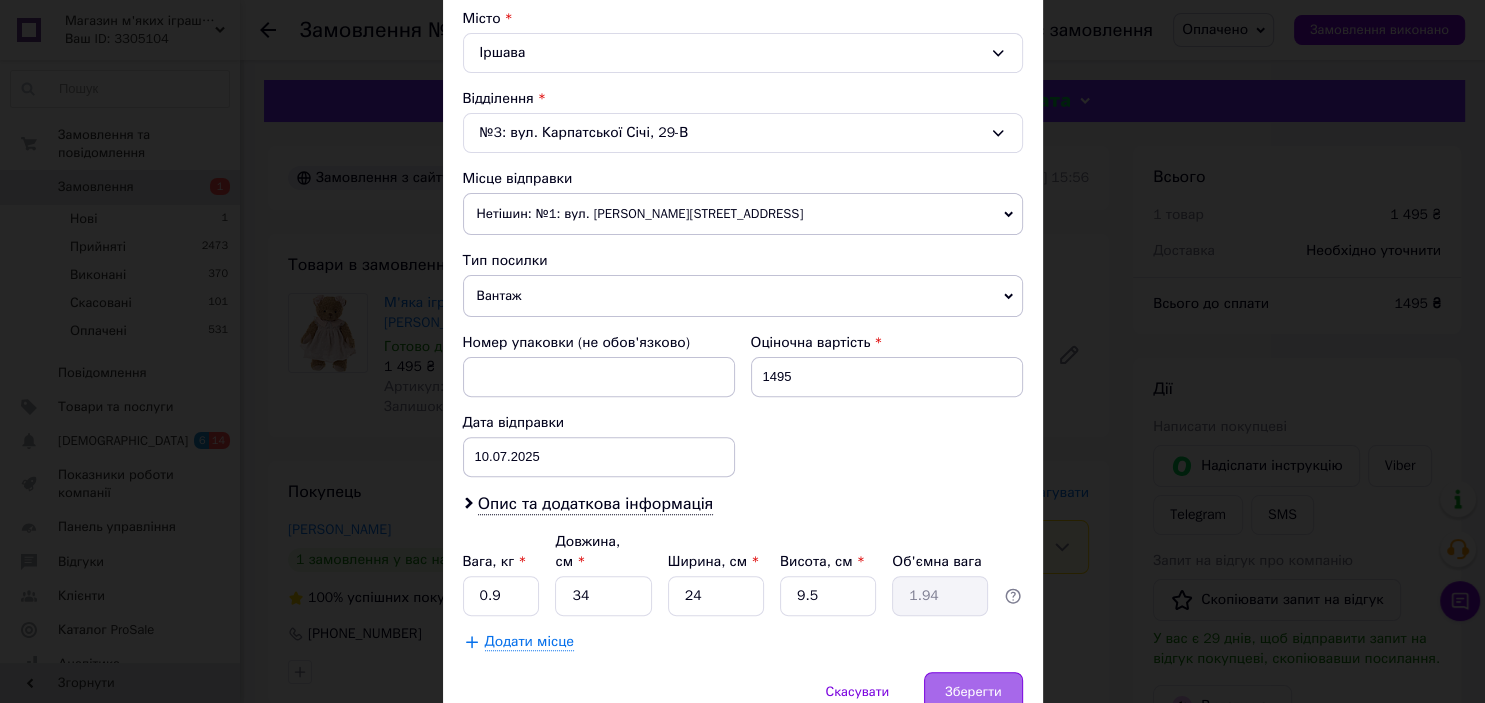 click on "Зберегти" at bounding box center [973, 692] 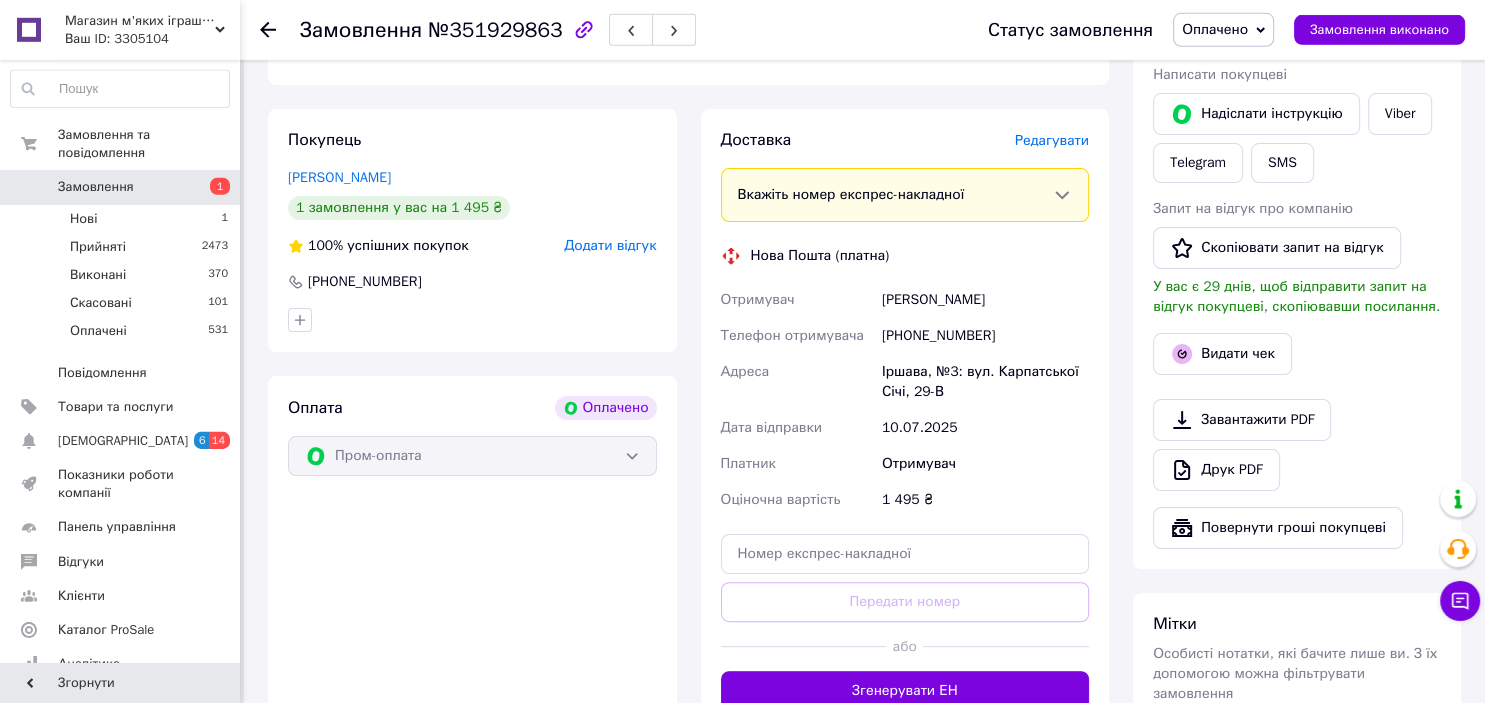 scroll, scrollTop: 463, scrollLeft: 0, axis: vertical 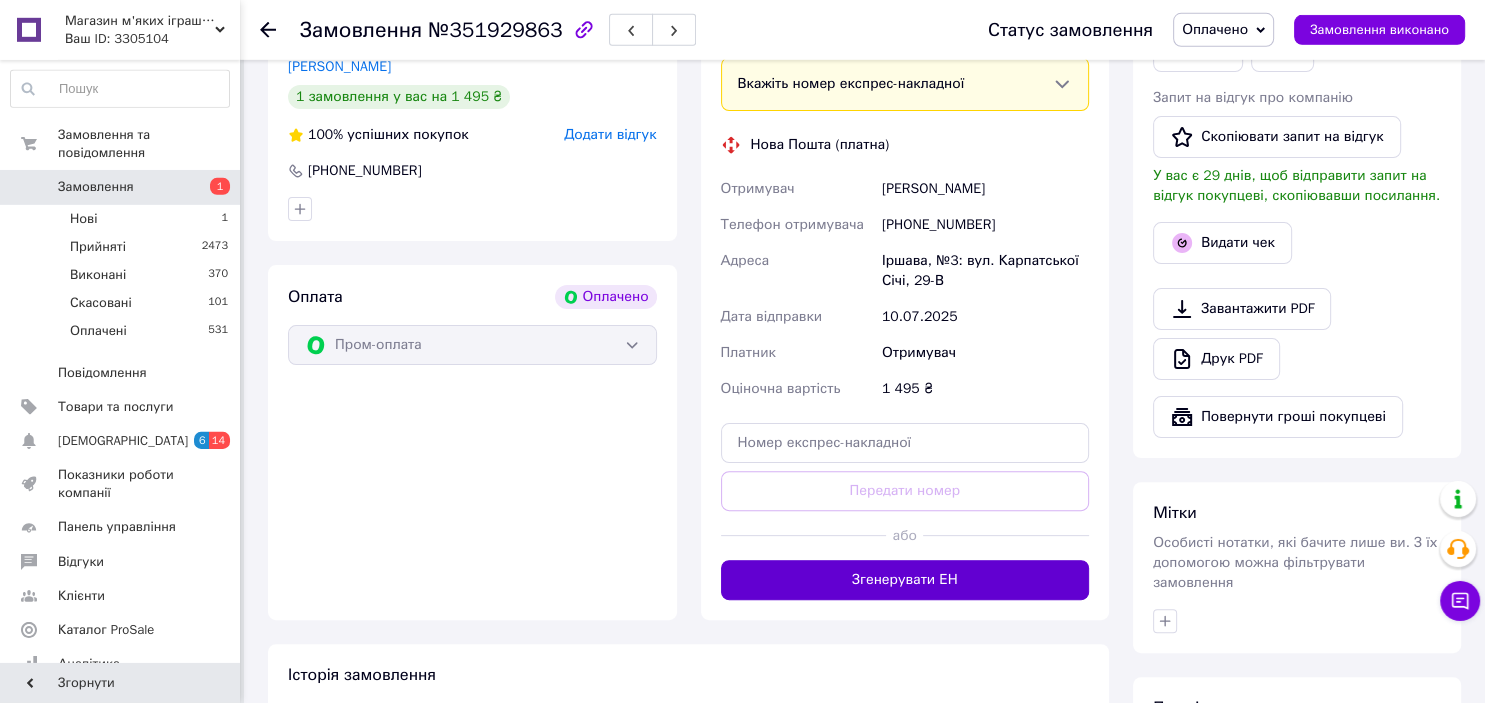 click on "Згенерувати ЕН" at bounding box center (905, 580) 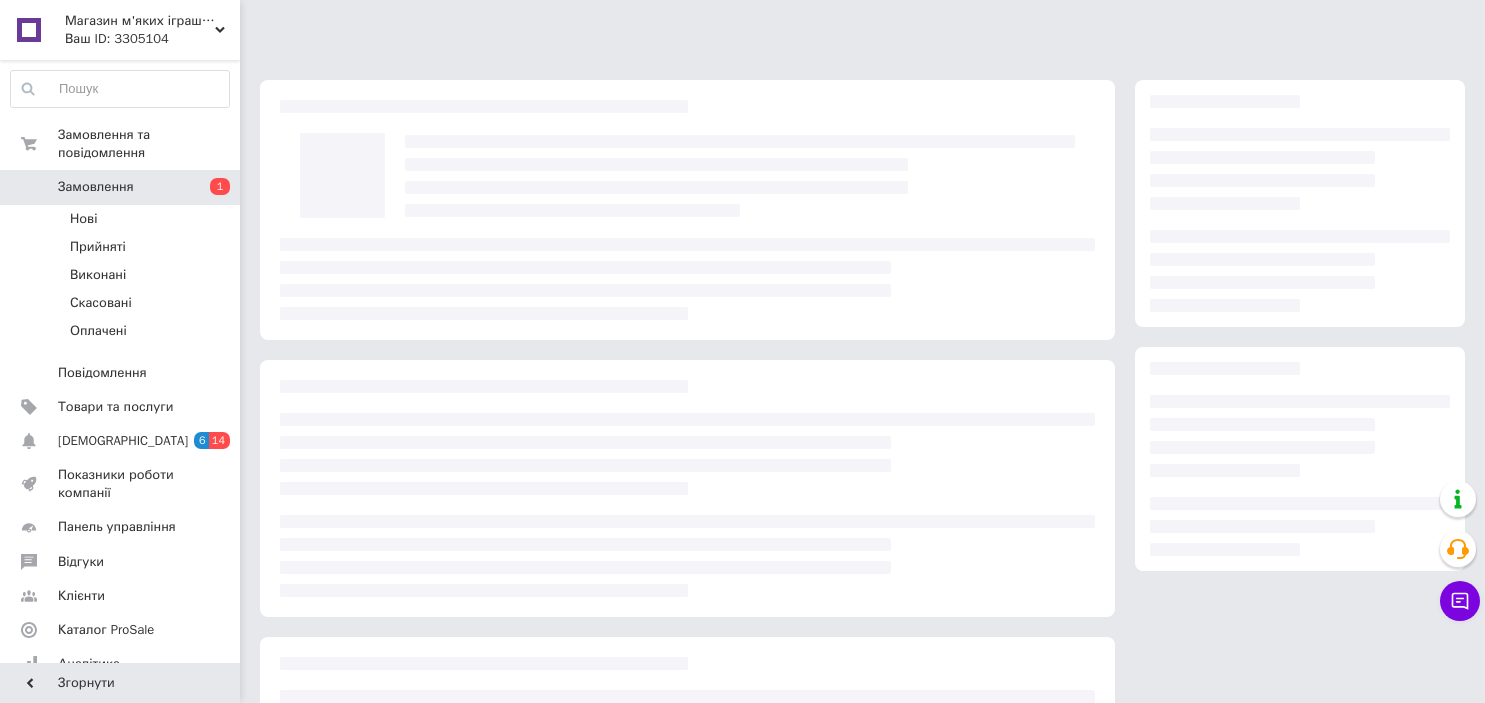 scroll, scrollTop: 0, scrollLeft: 0, axis: both 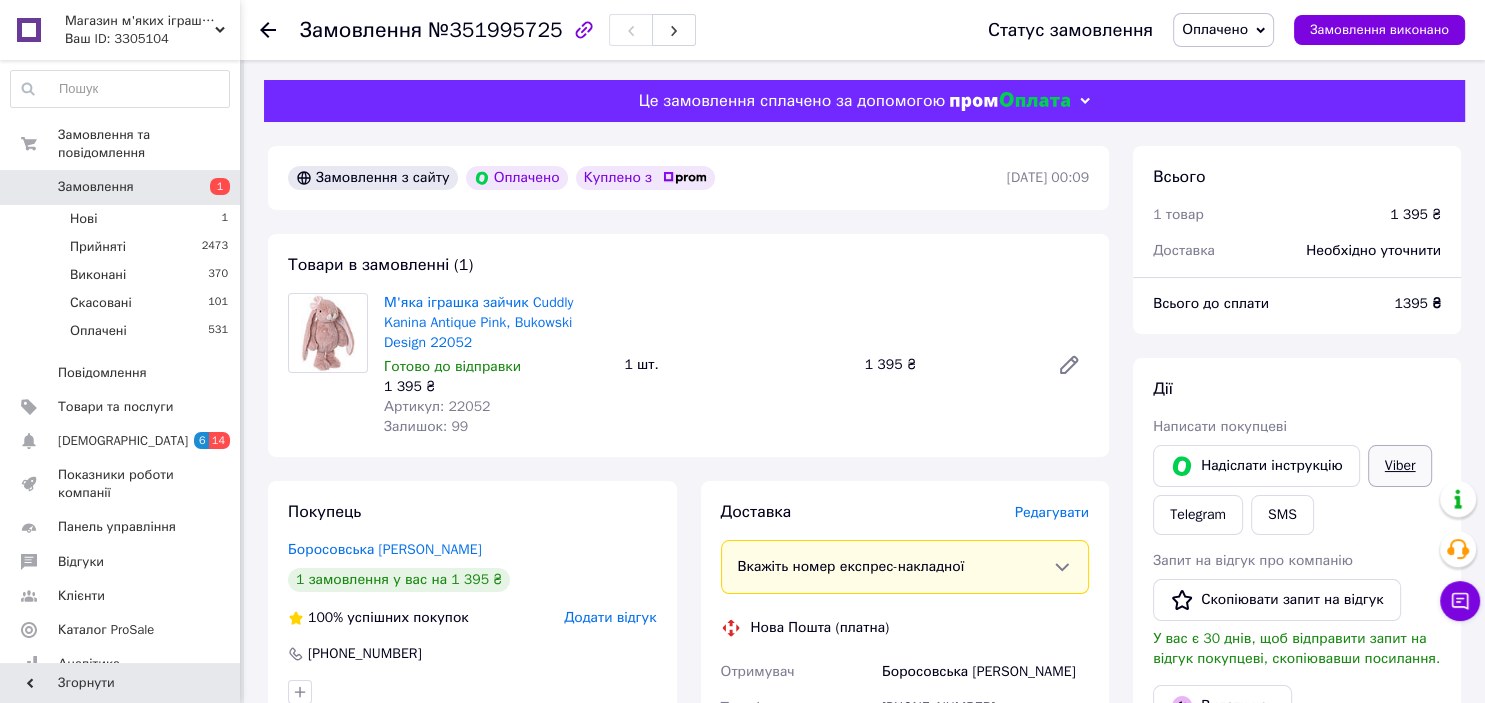 click on "Viber" at bounding box center [1400, 466] 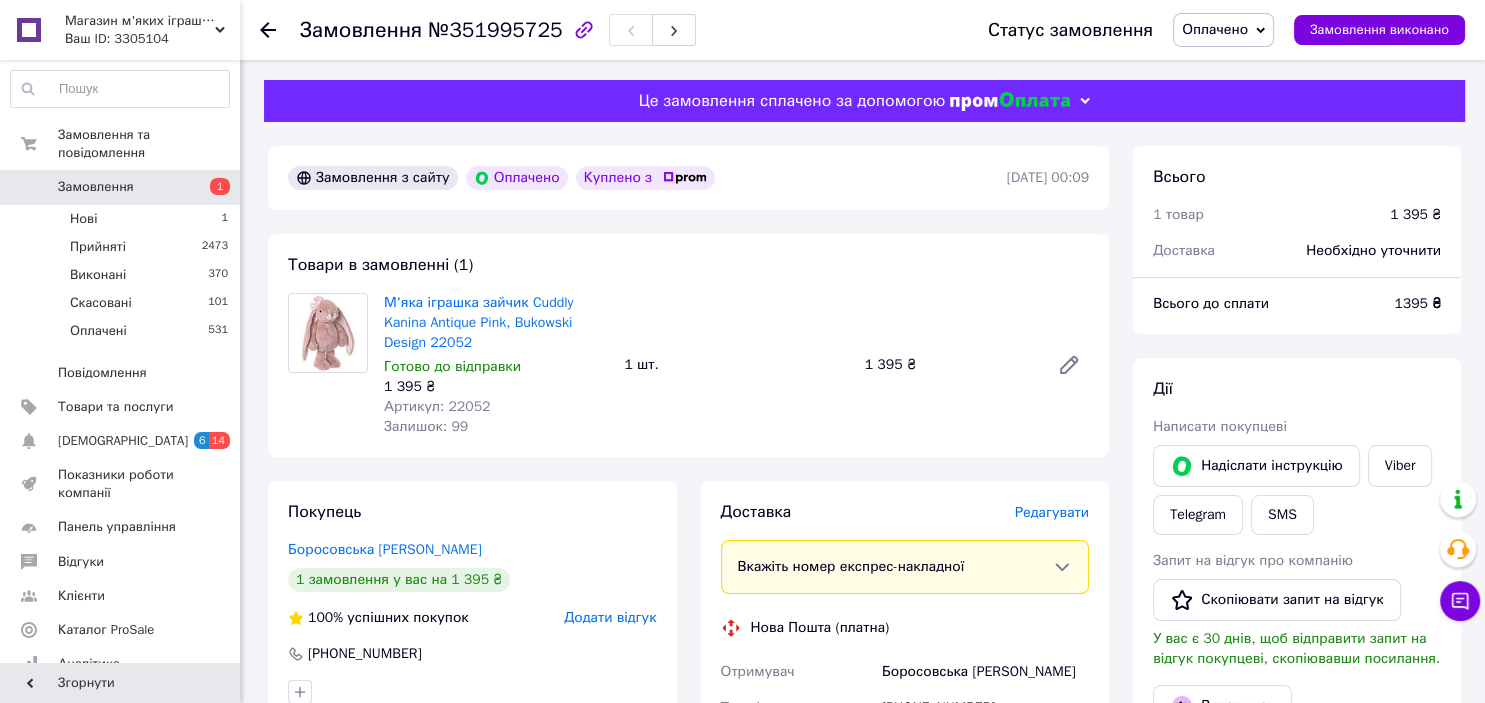 click at bounding box center (472, 692) 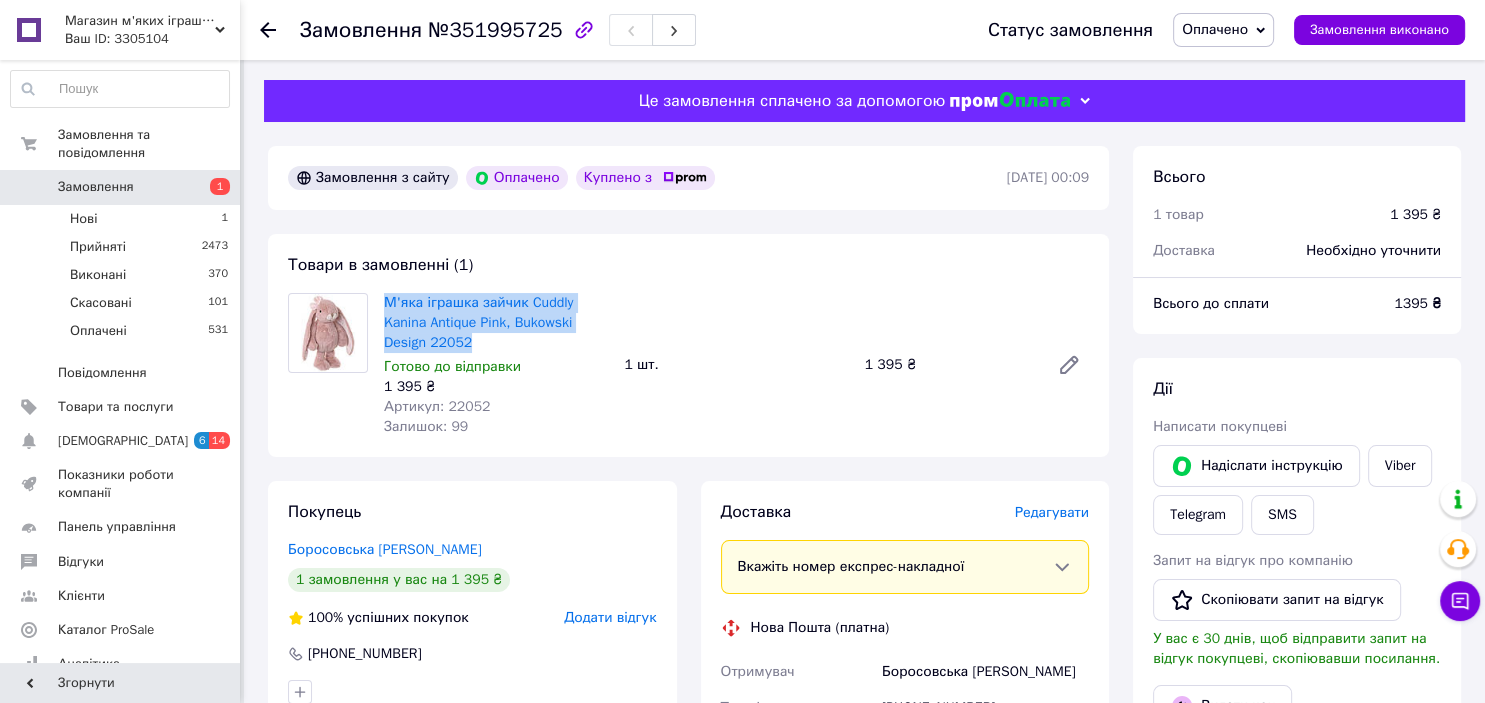 drag, startPoint x: 475, startPoint y: 338, endPoint x: 380, endPoint y: 299, distance: 102.69372 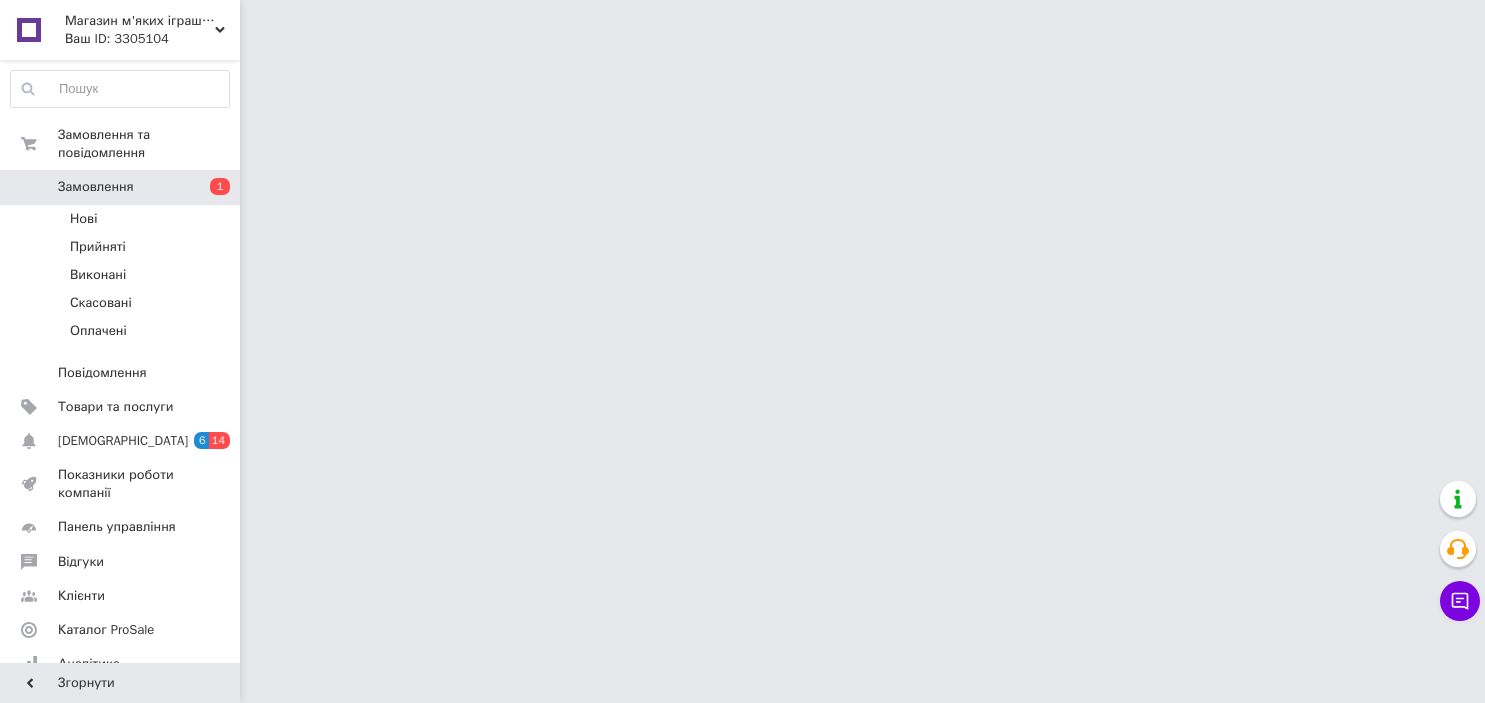 scroll, scrollTop: 0, scrollLeft: 0, axis: both 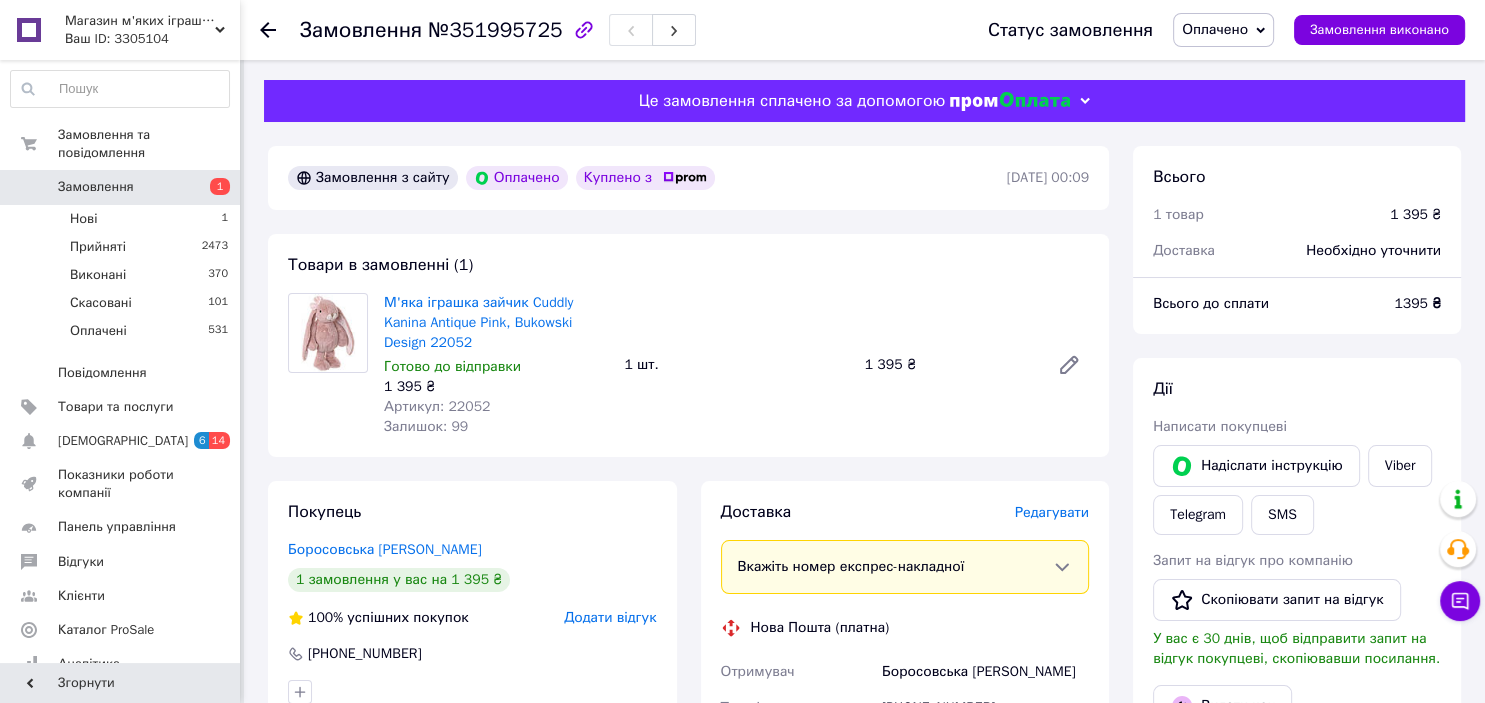 click on "Редагувати" at bounding box center (1052, 512) 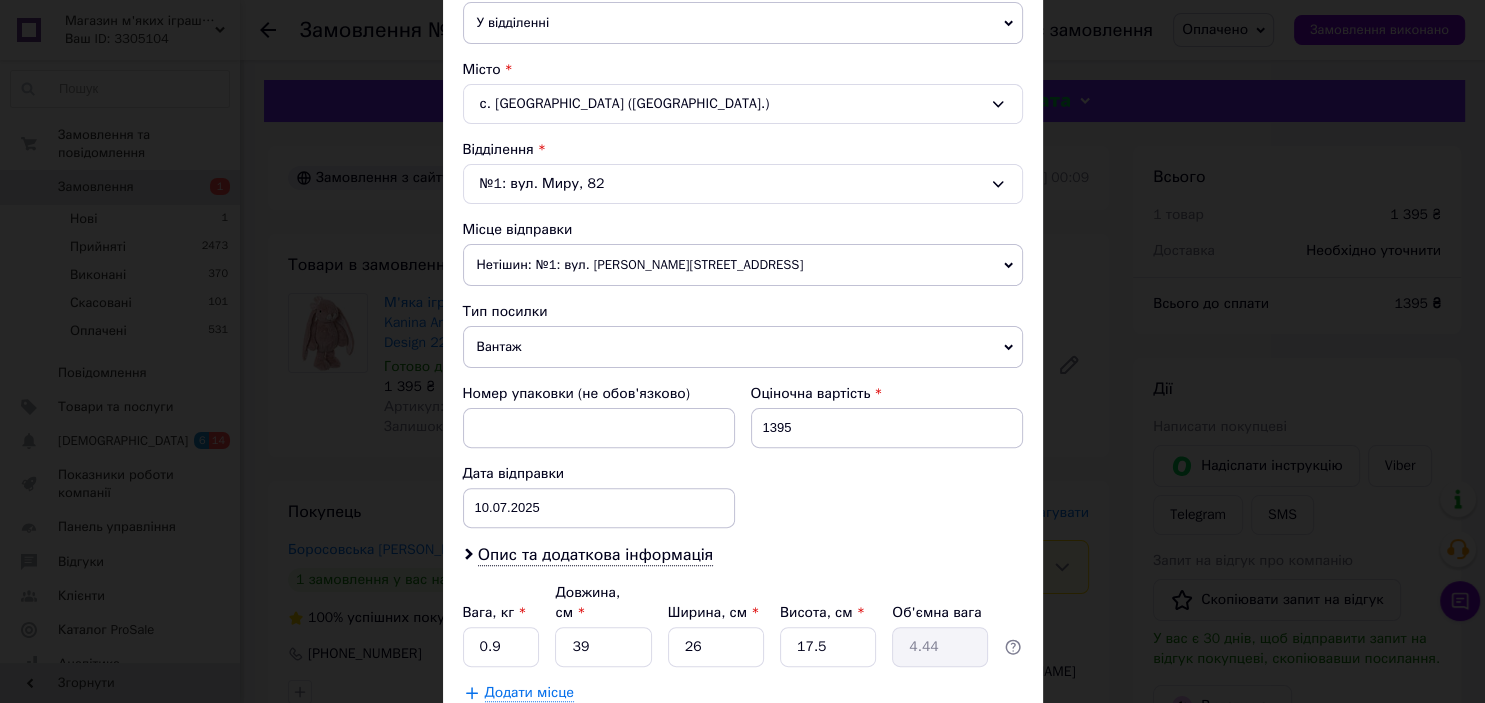 scroll, scrollTop: 619, scrollLeft: 0, axis: vertical 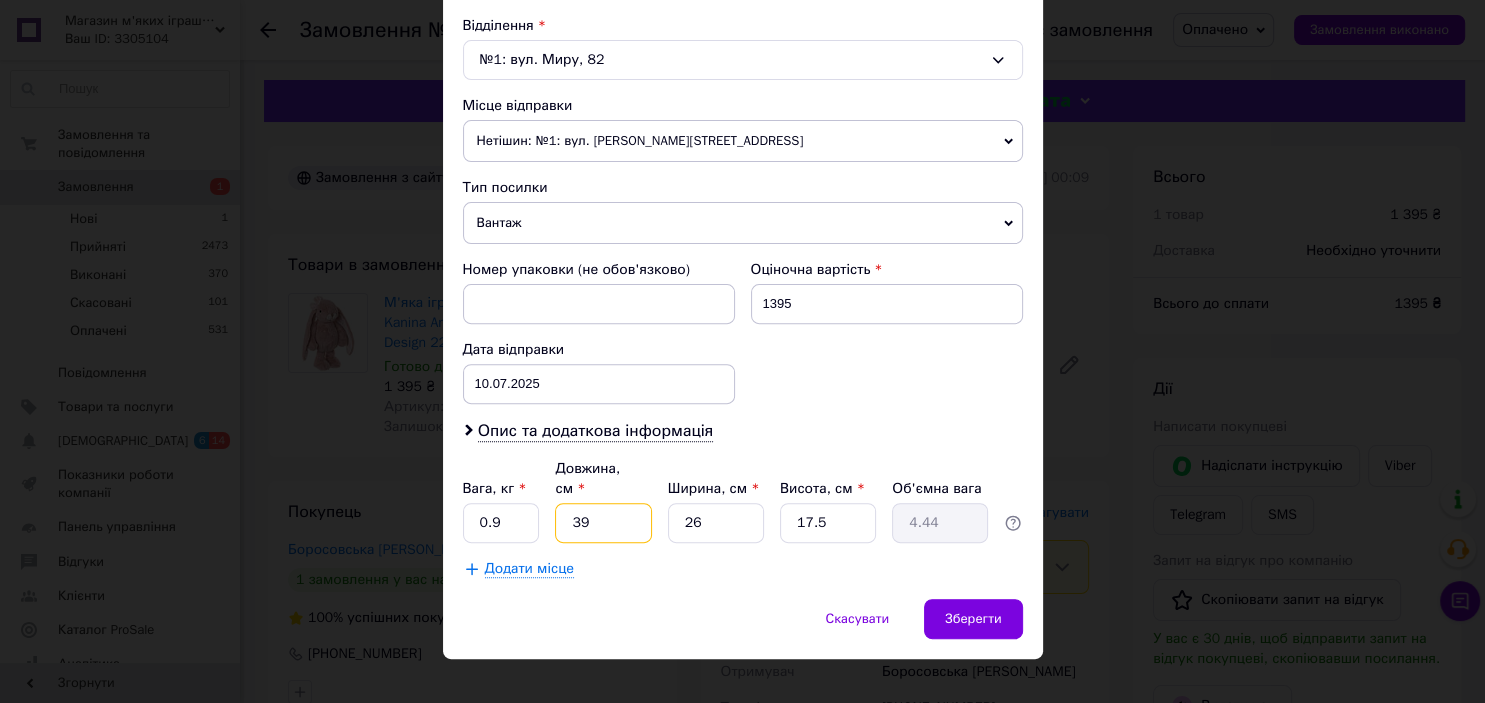click on "39" at bounding box center (603, 523) 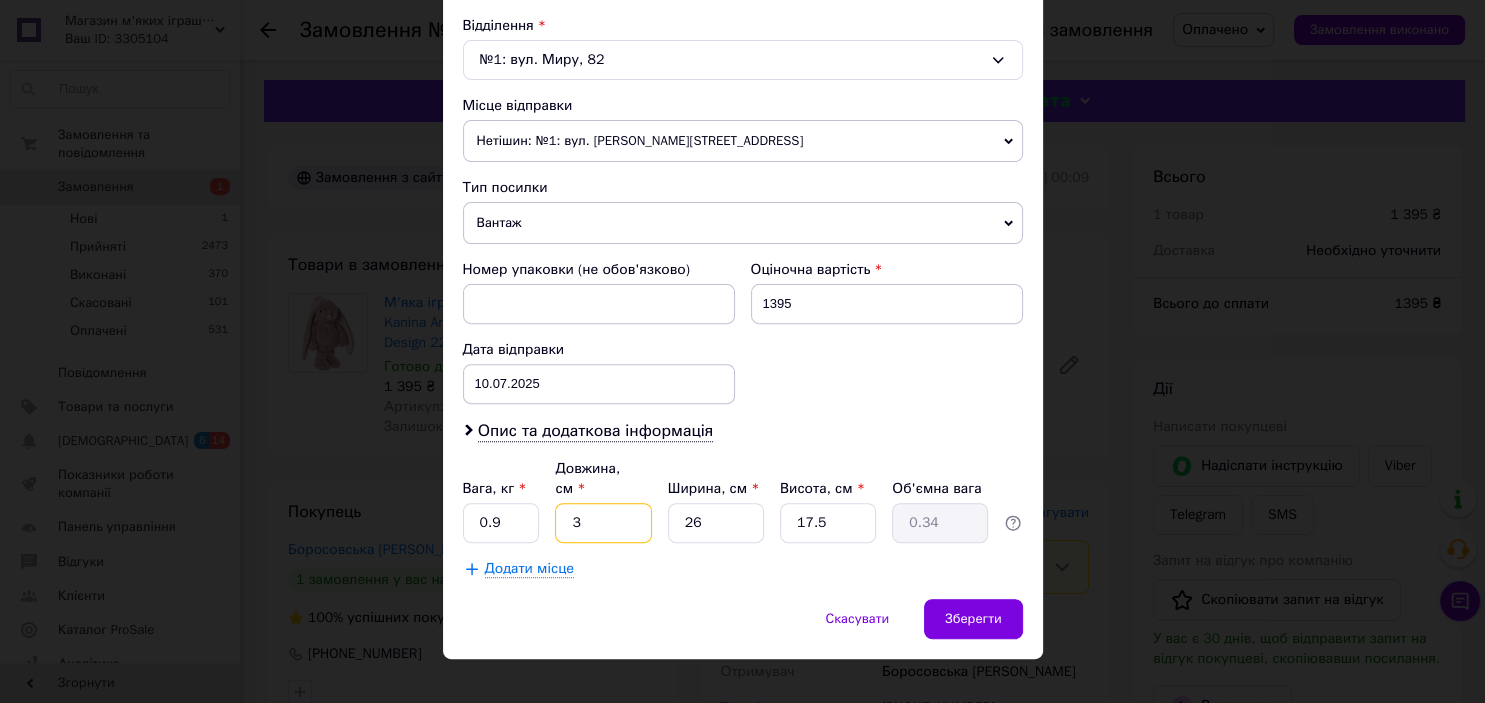 type on "34" 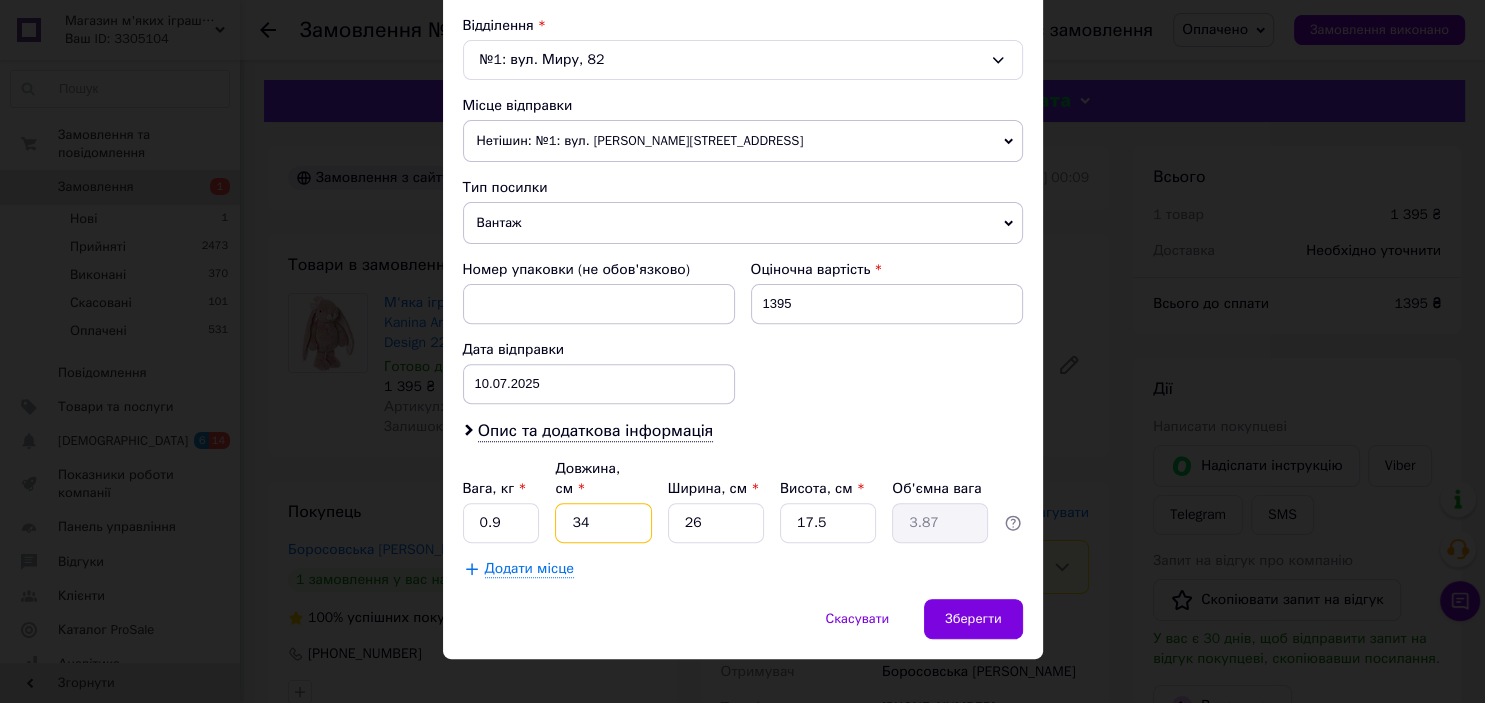 type on "34" 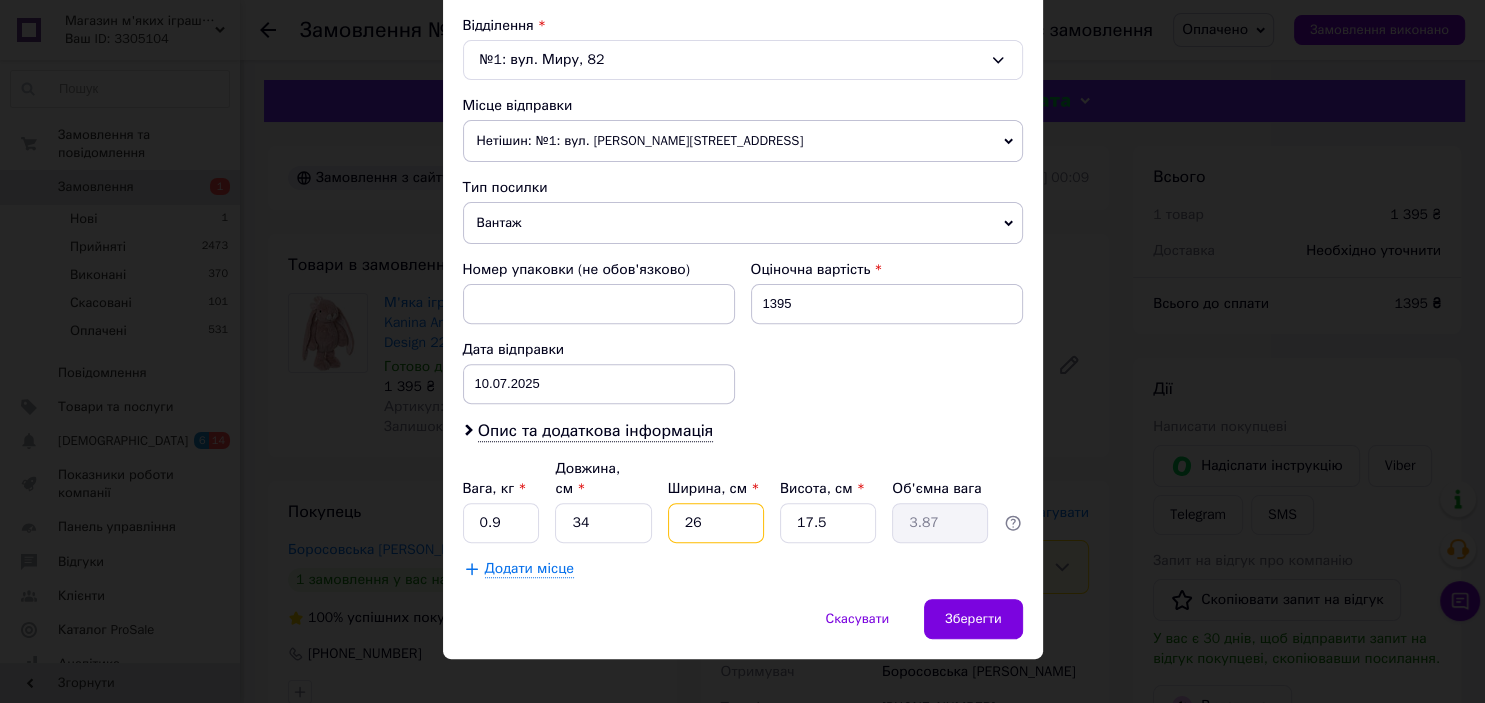 click on "26" at bounding box center [716, 523] 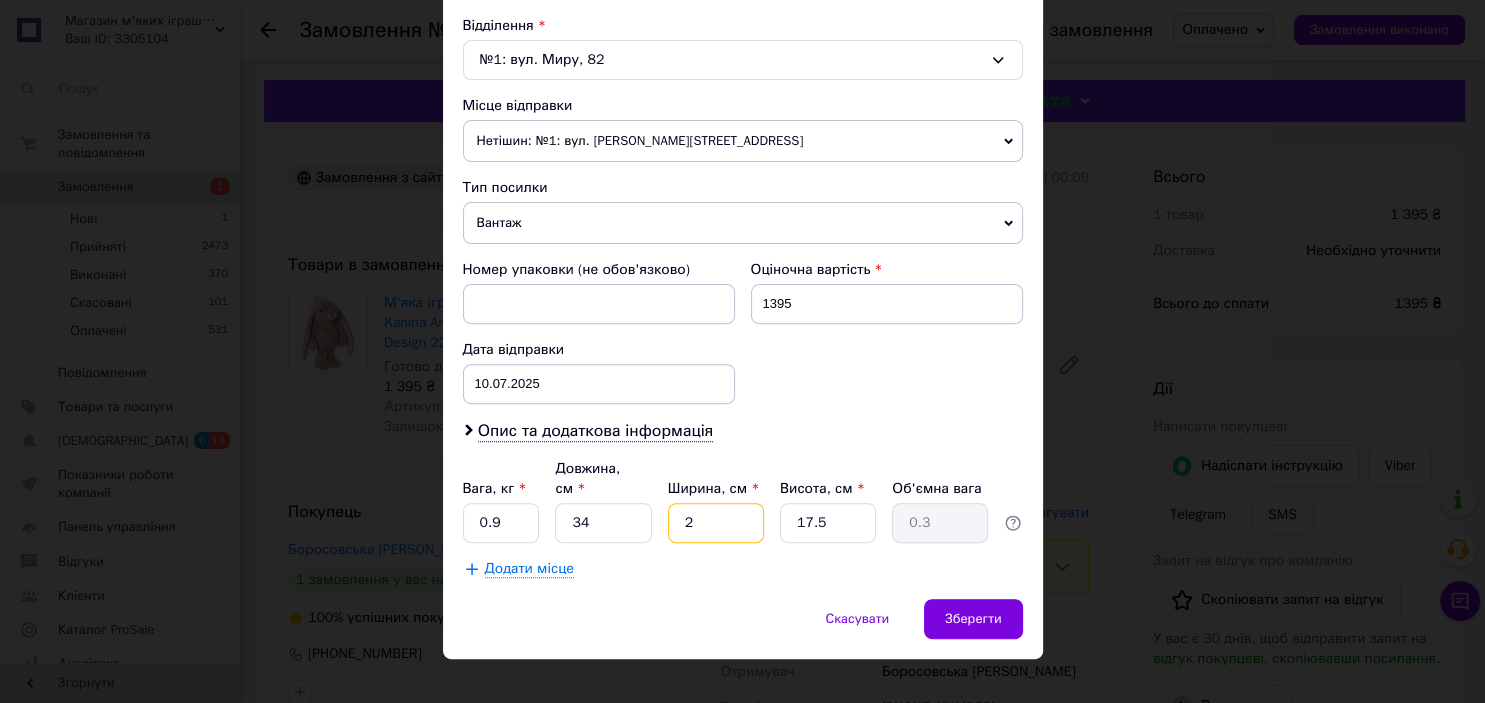 type on "24" 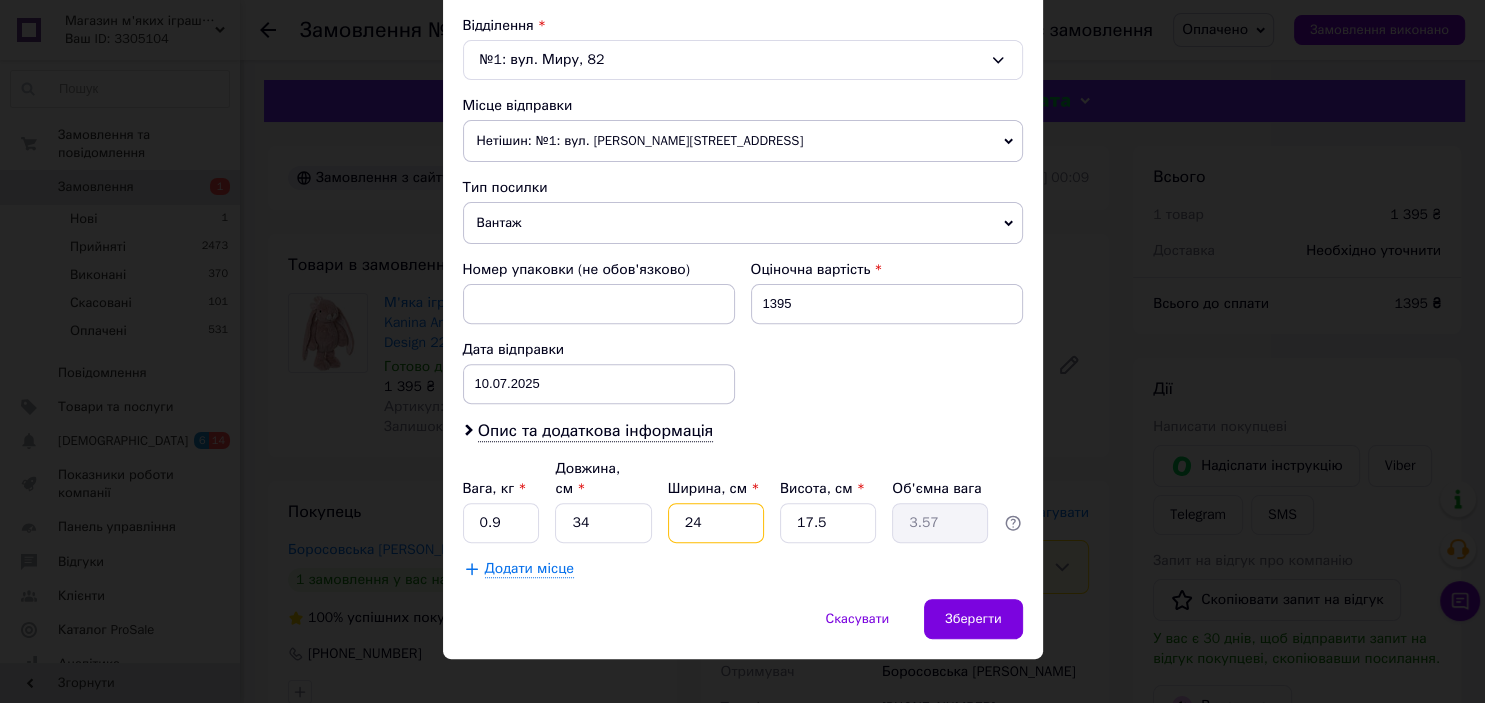 type on "24" 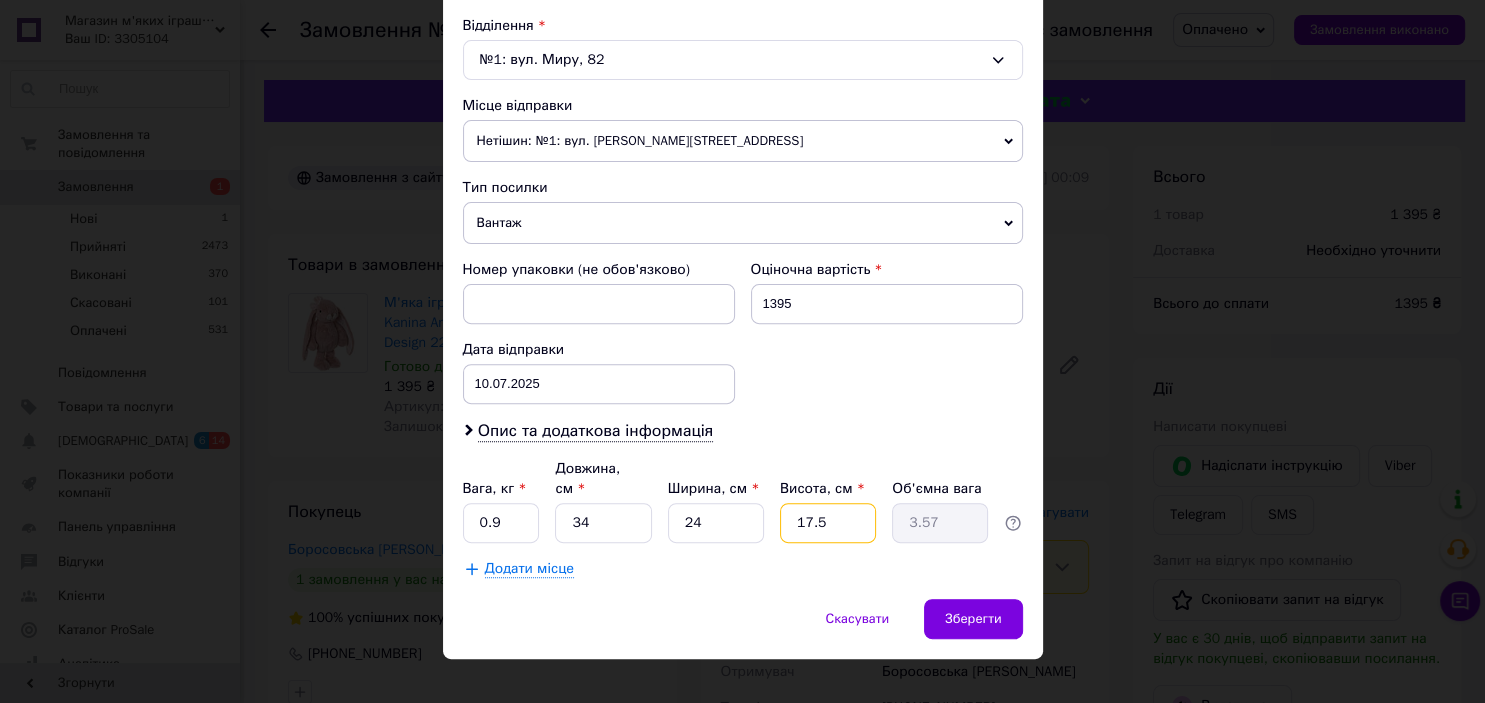 click on "17.5" at bounding box center (828, 523) 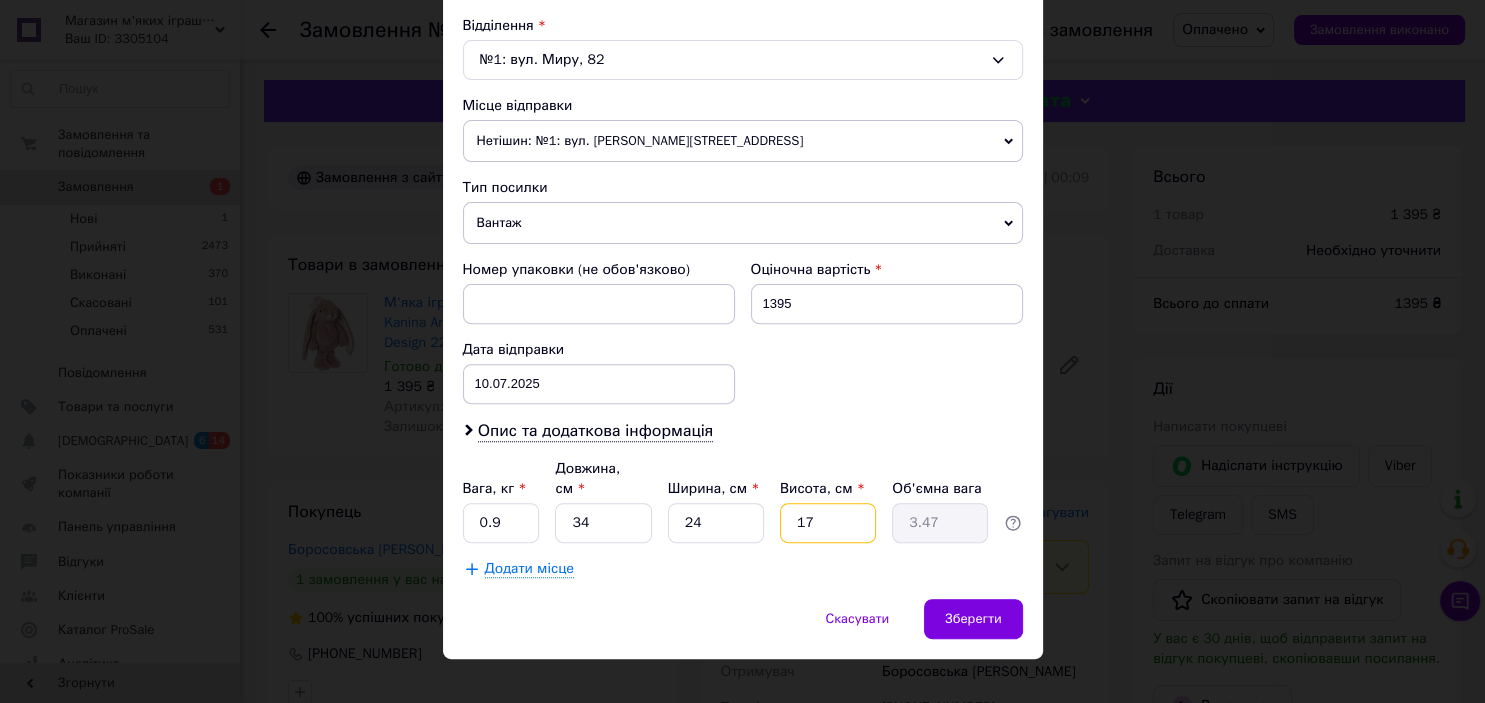 type on "1" 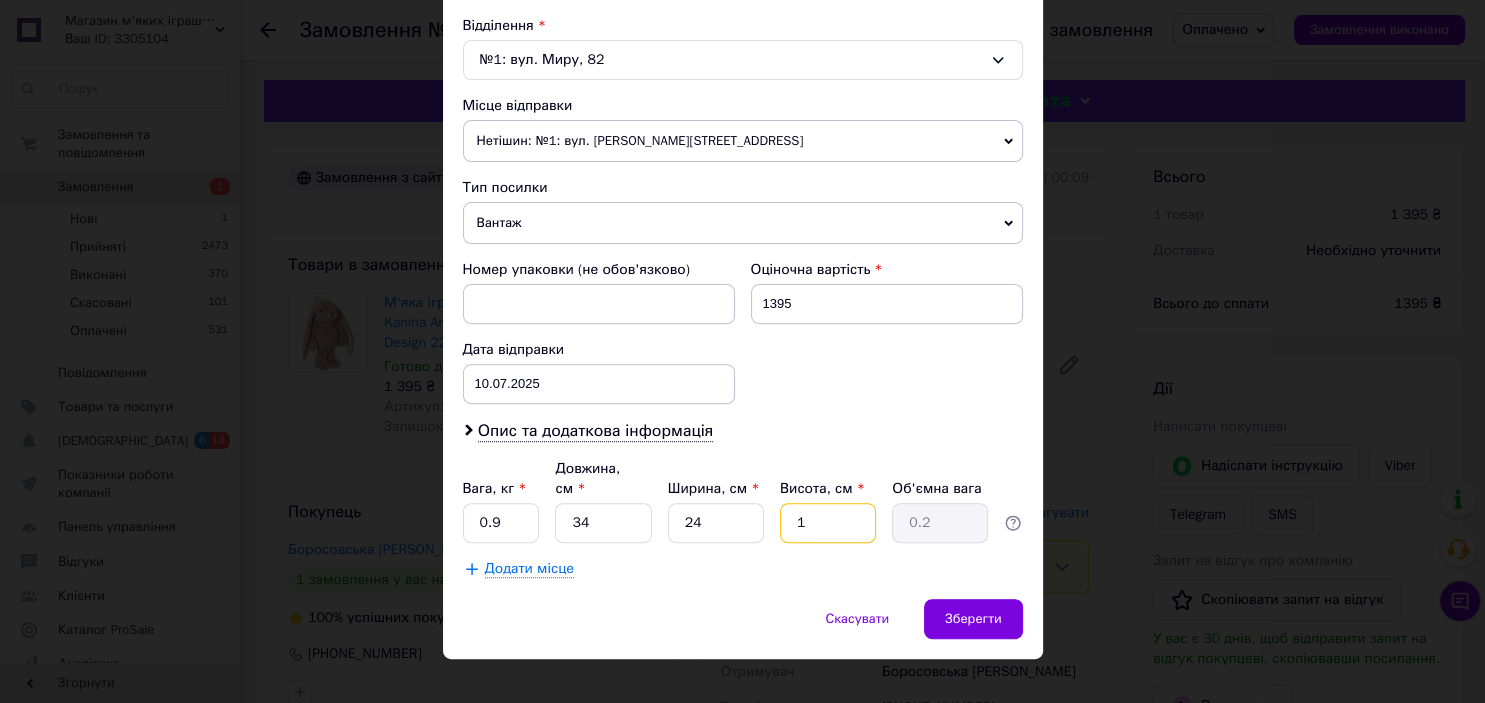 type on "15" 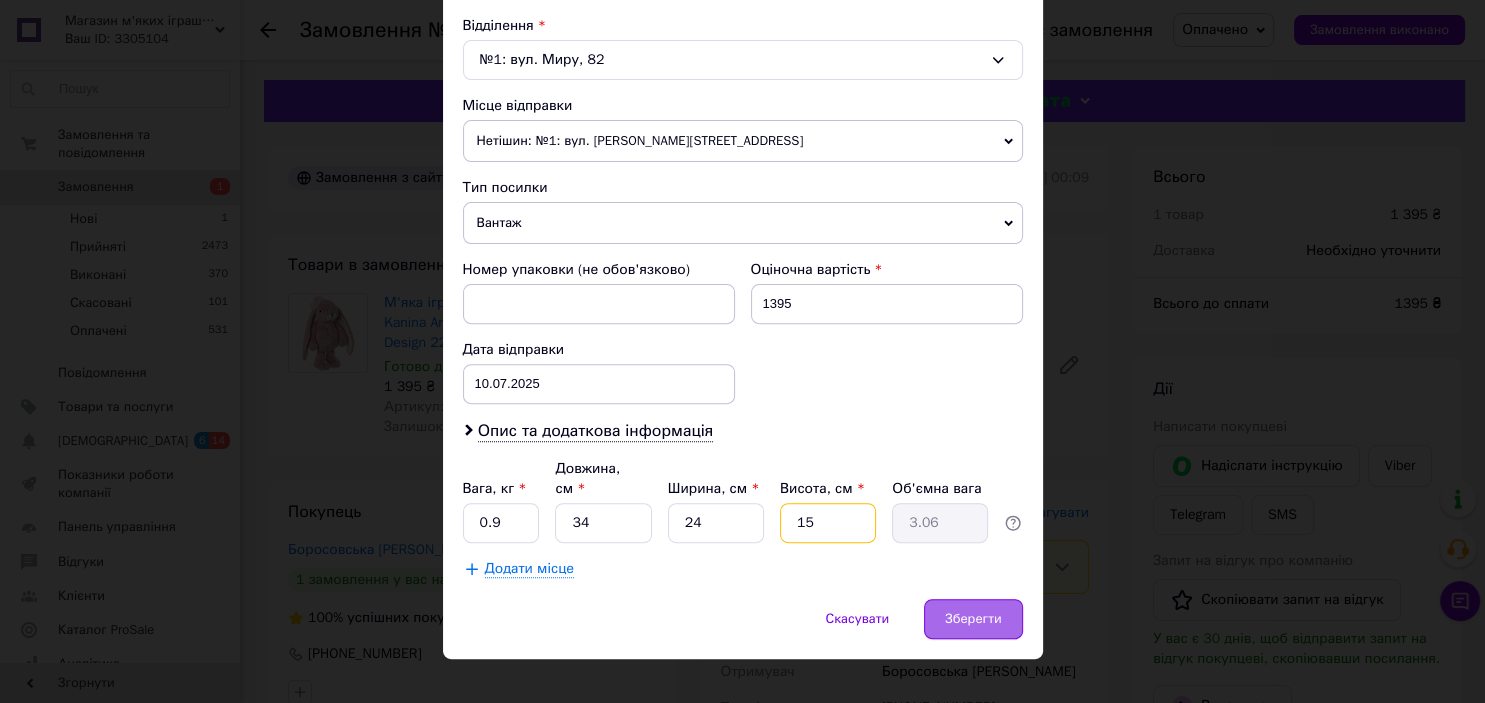 type on "15" 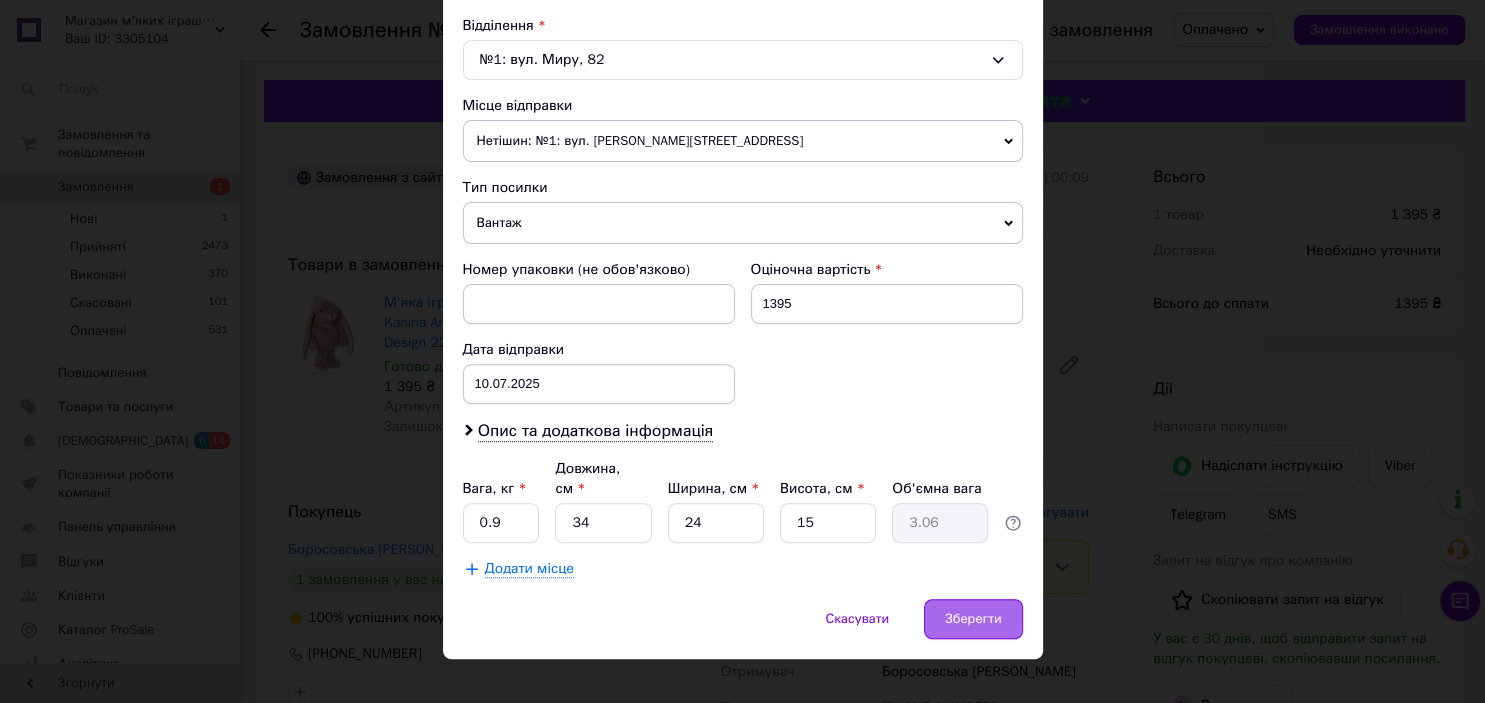 click on "Зберегти" at bounding box center (973, 619) 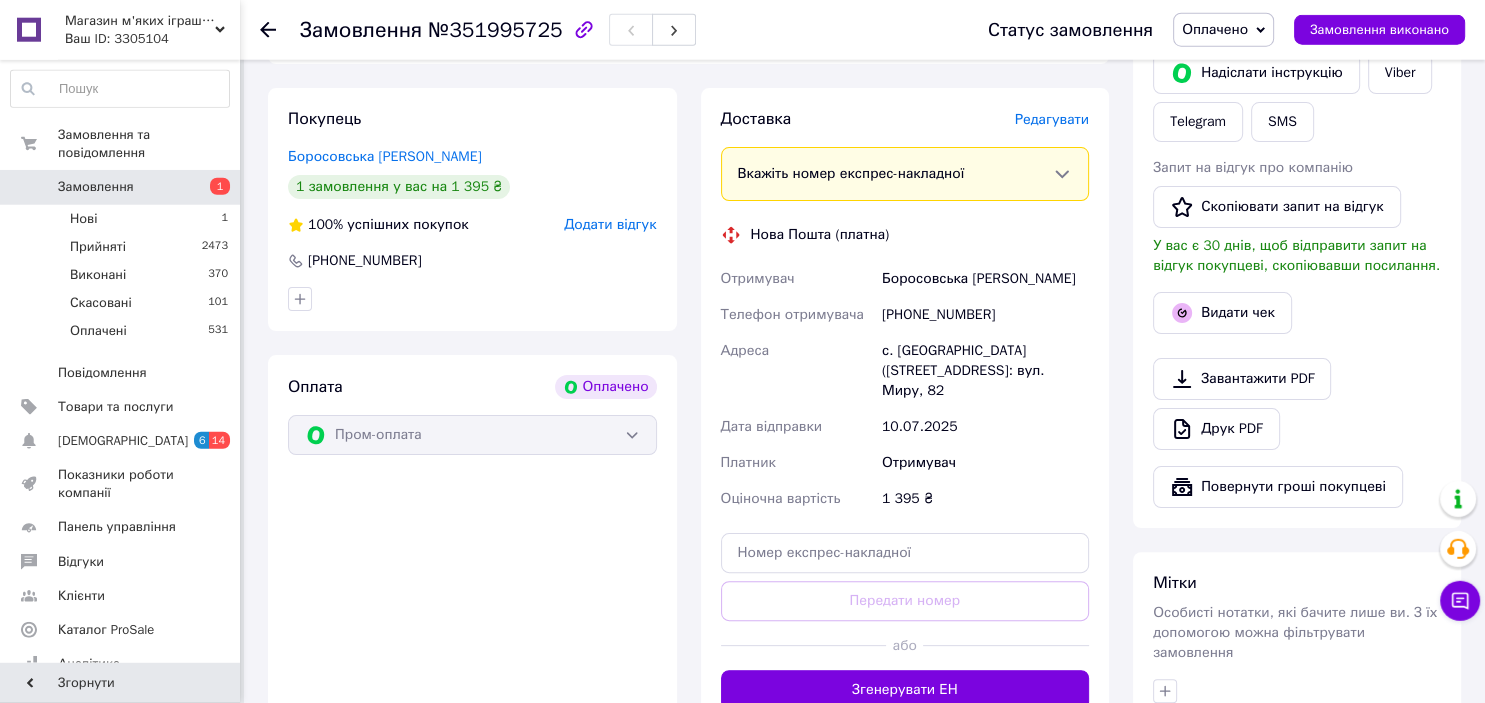 scroll, scrollTop: 432, scrollLeft: 0, axis: vertical 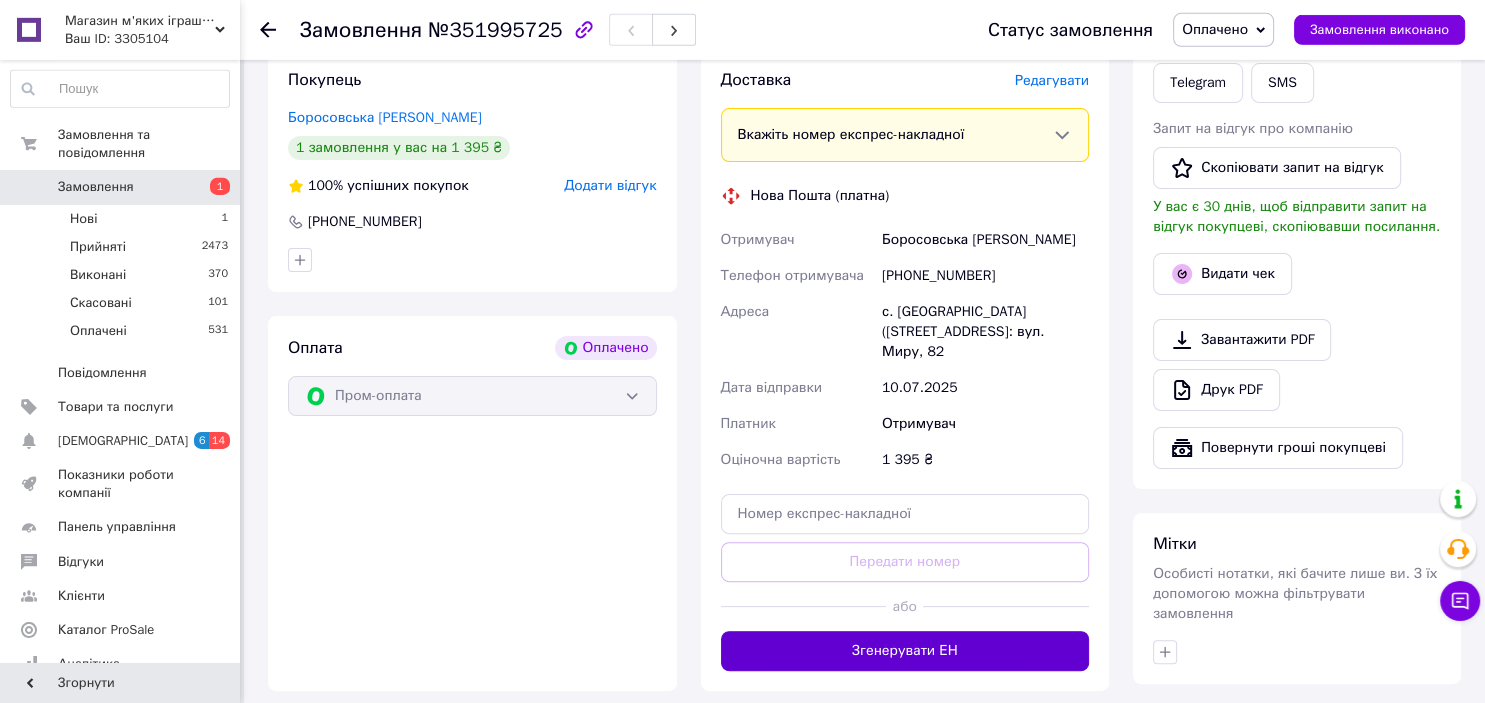 click on "Згенерувати ЕН" at bounding box center (905, 651) 